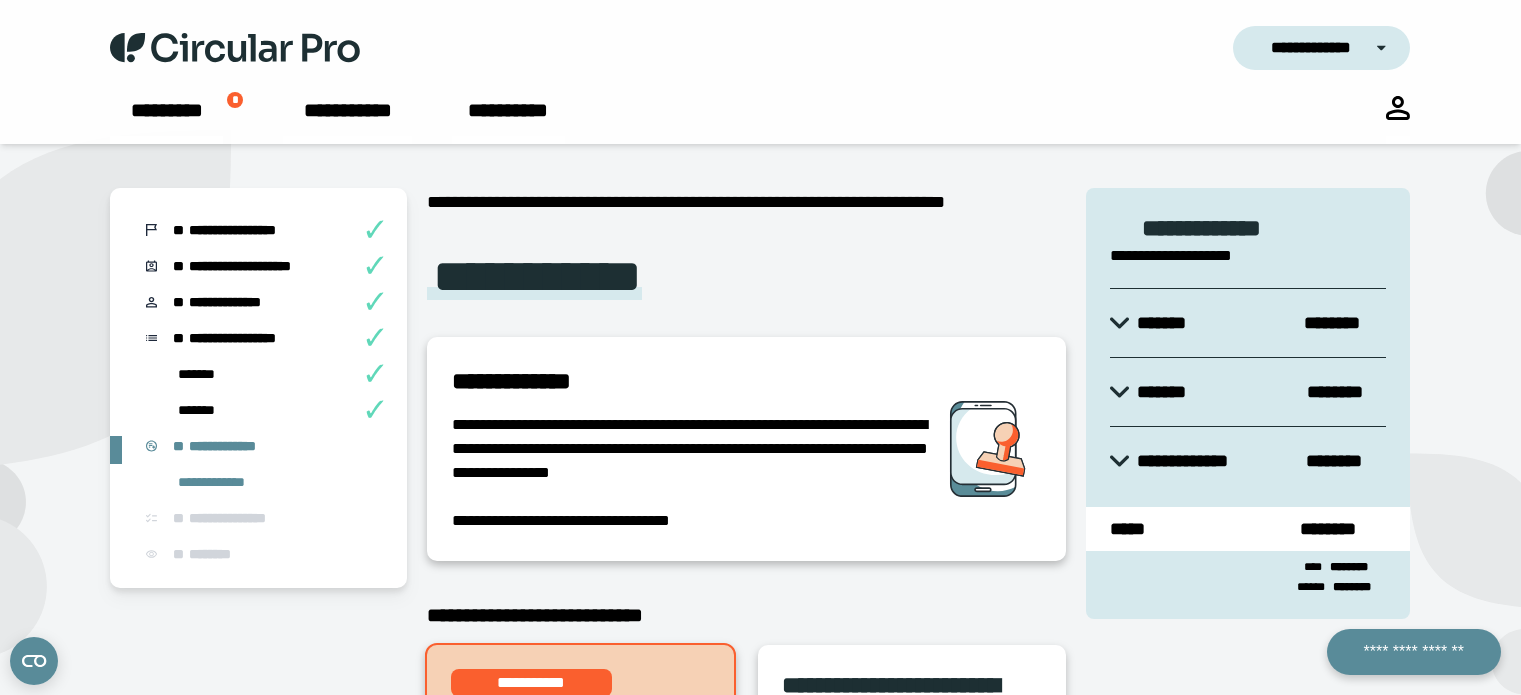scroll, scrollTop: 600, scrollLeft: 0, axis: vertical 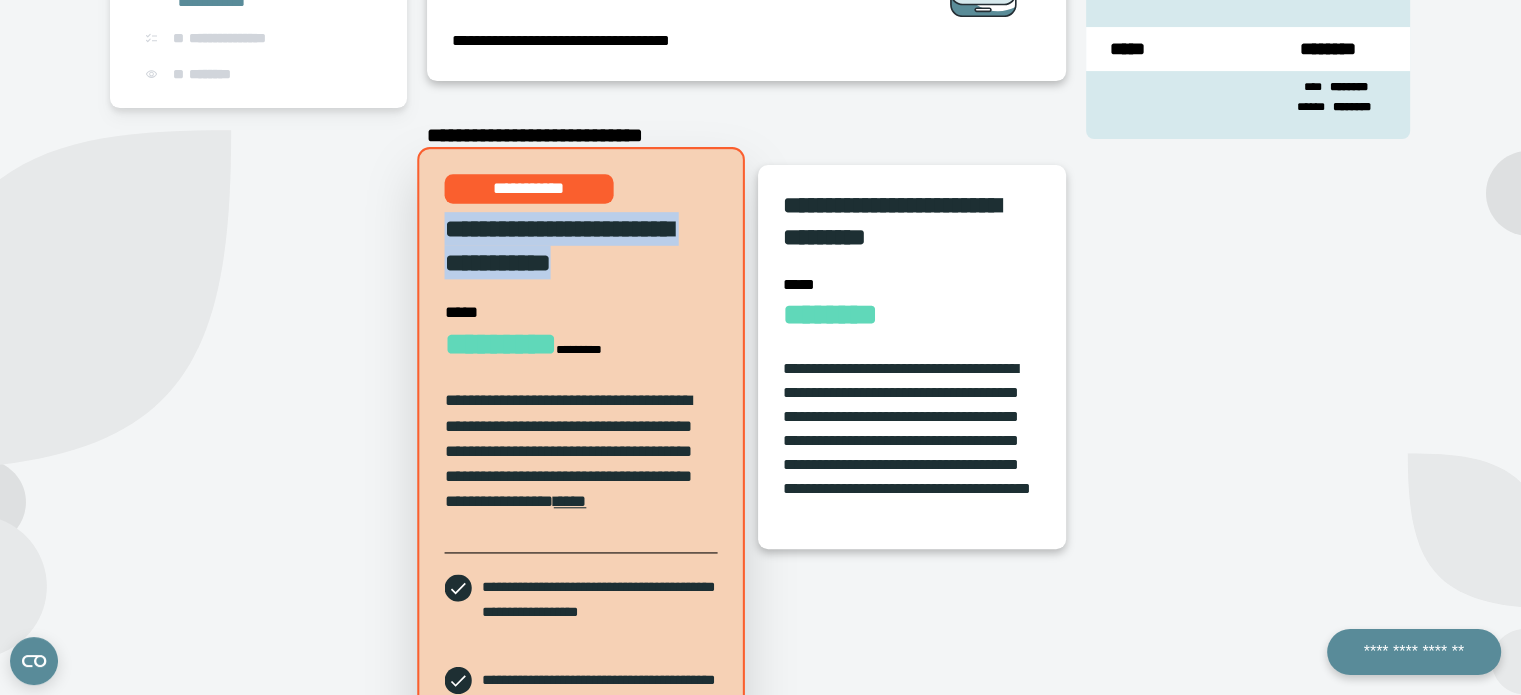 drag, startPoint x: 660, startPoint y: 256, endPoint x: 452, endPoint y: 237, distance: 208.86598 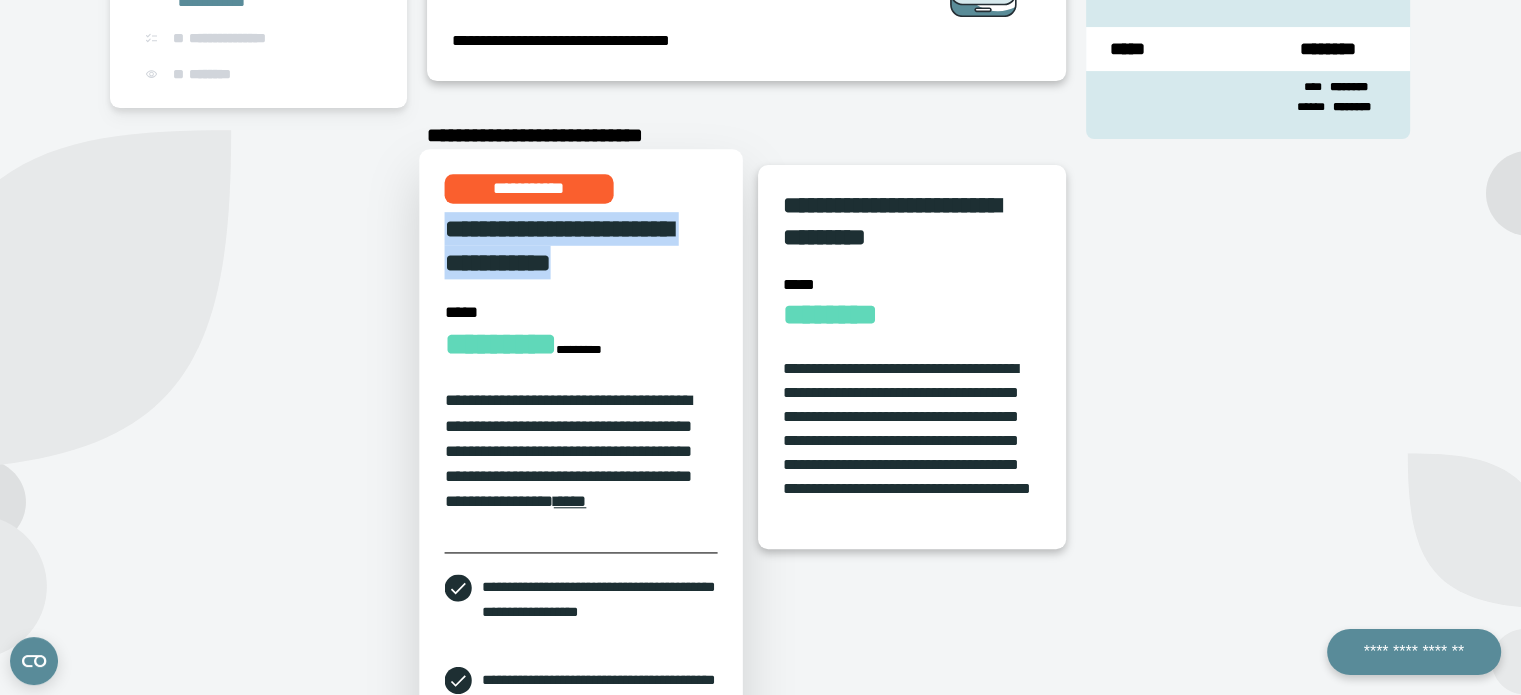 copy on "**********" 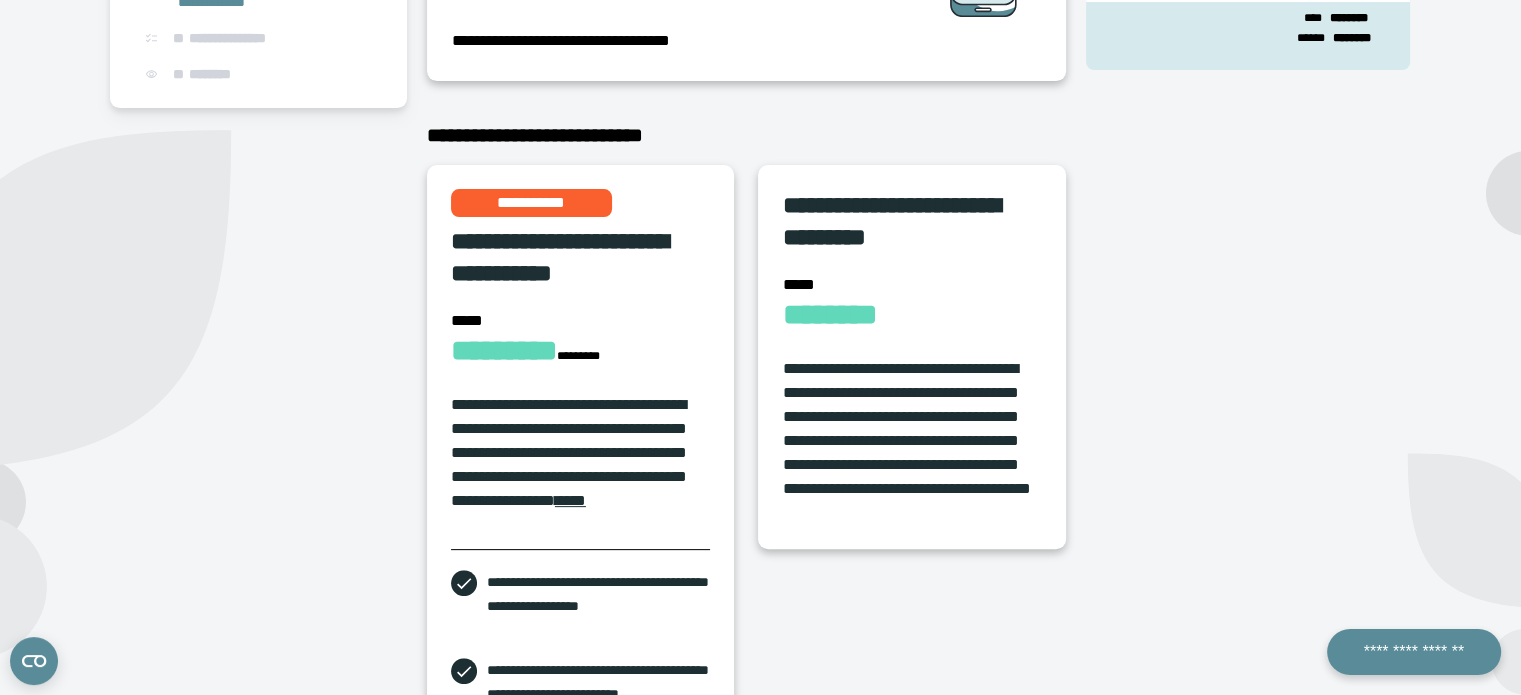 click on "**********" at bounding box center [258, 341] 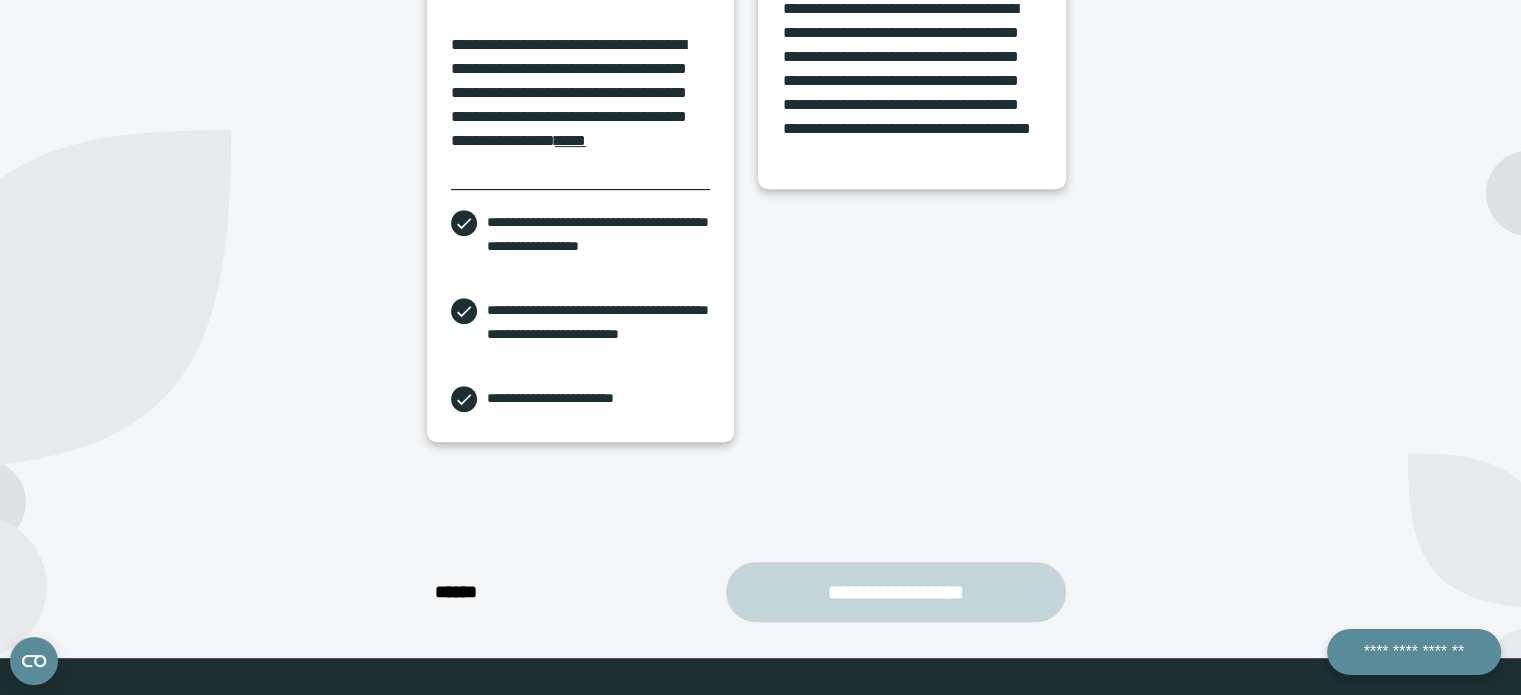 scroll, scrollTop: 936, scrollLeft: 0, axis: vertical 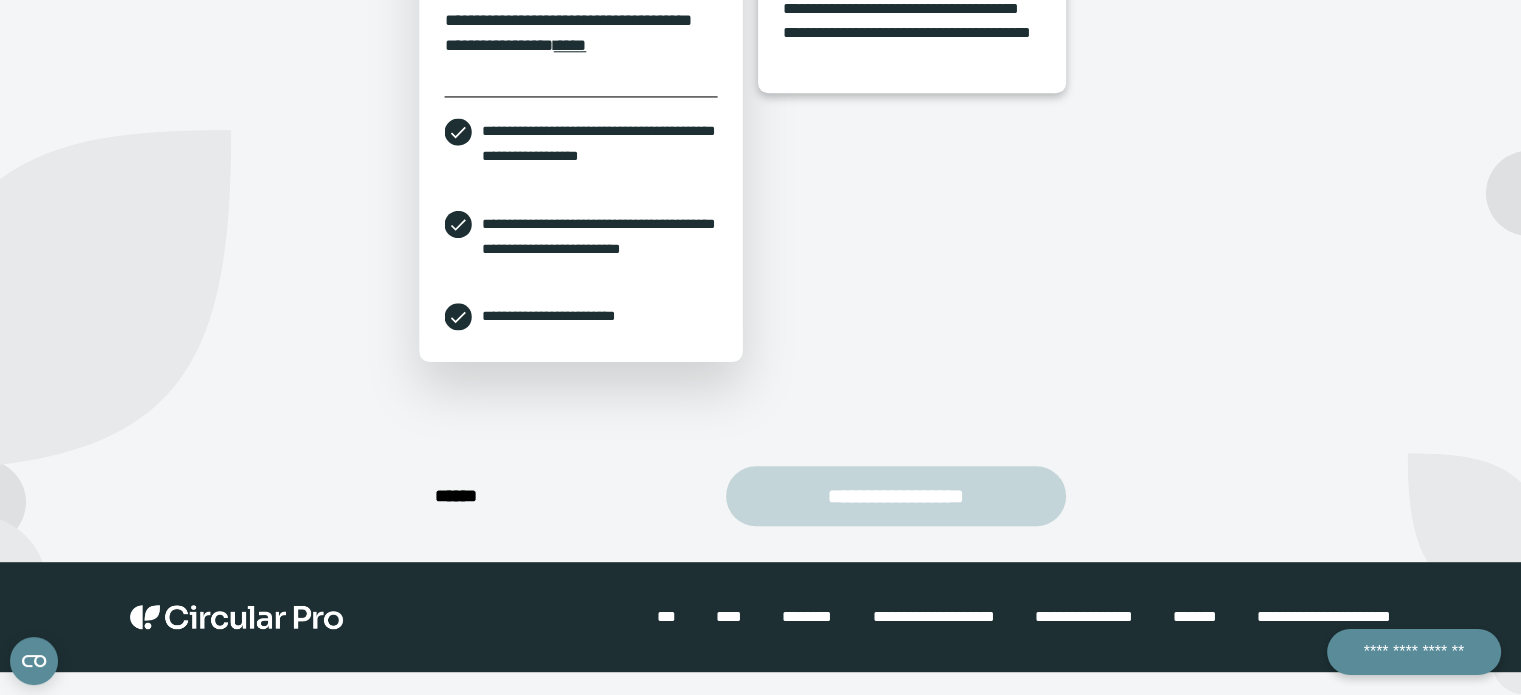 click on "**********" at bounding box center [580, -100] 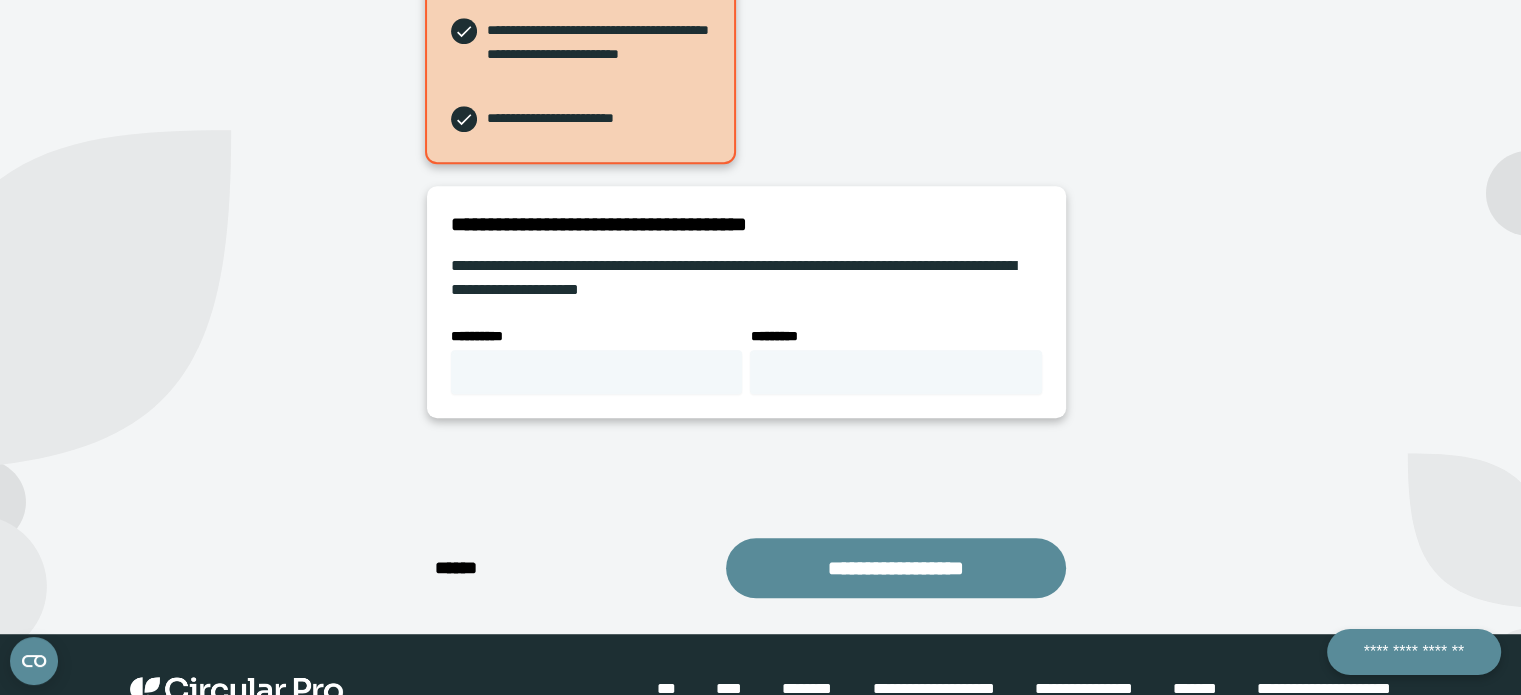scroll, scrollTop: 1160, scrollLeft: 0, axis: vertical 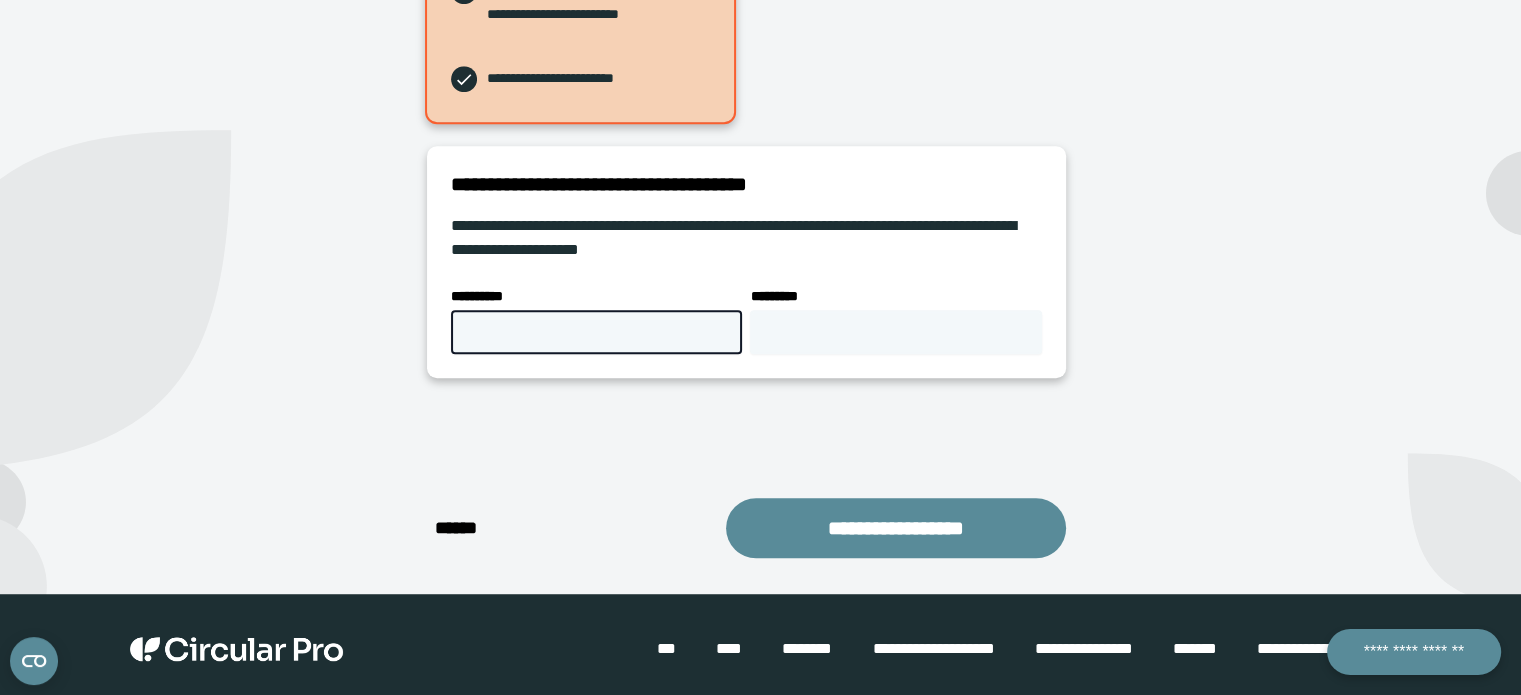 click on "**********" at bounding box center (597, 332) 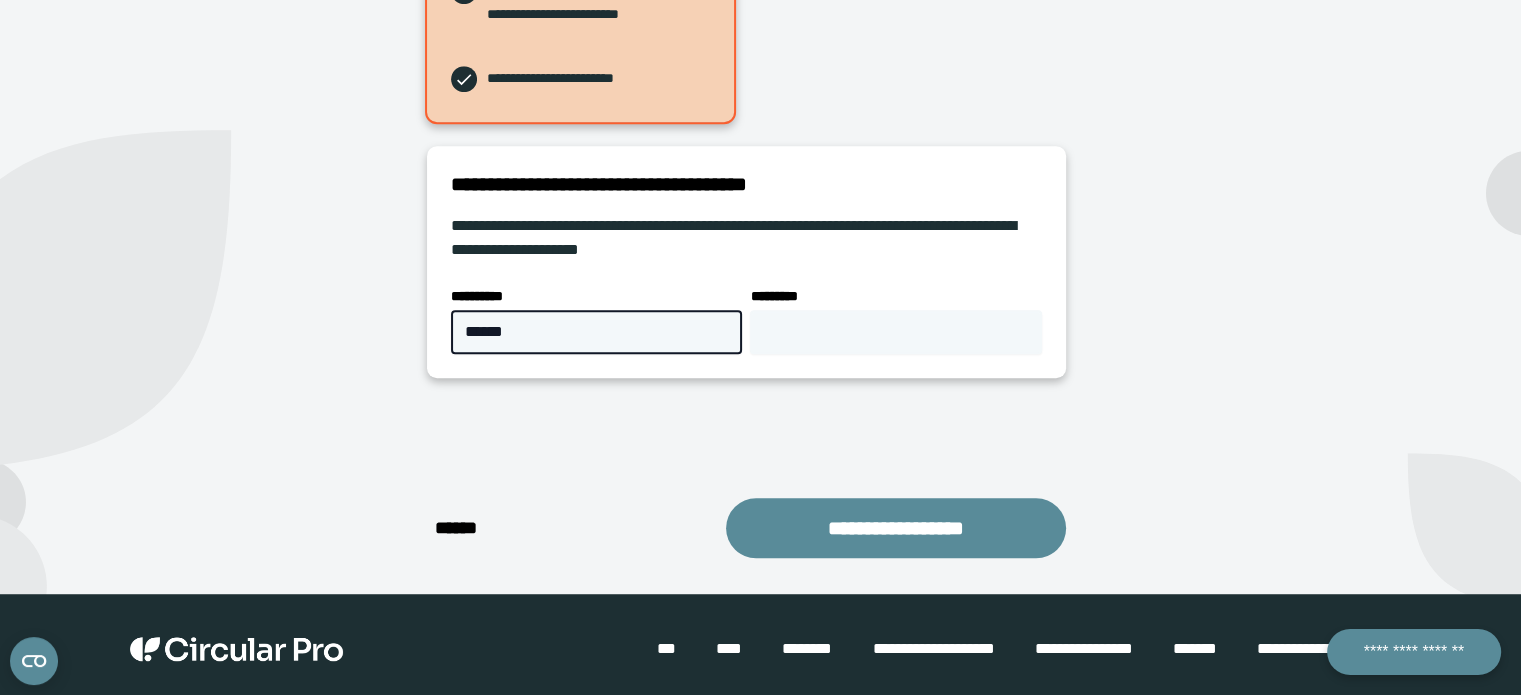 type on "******" 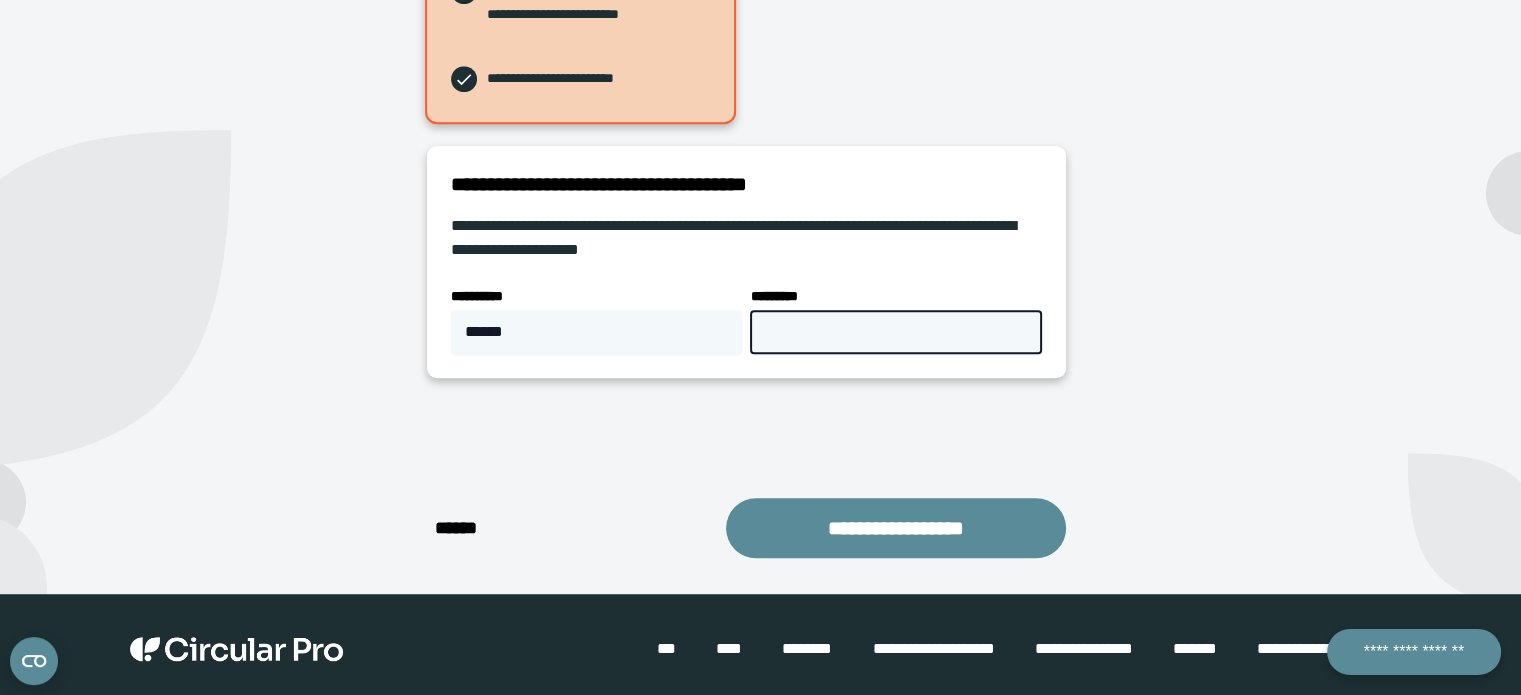 click on "*********" at bounding box center [896, 332] 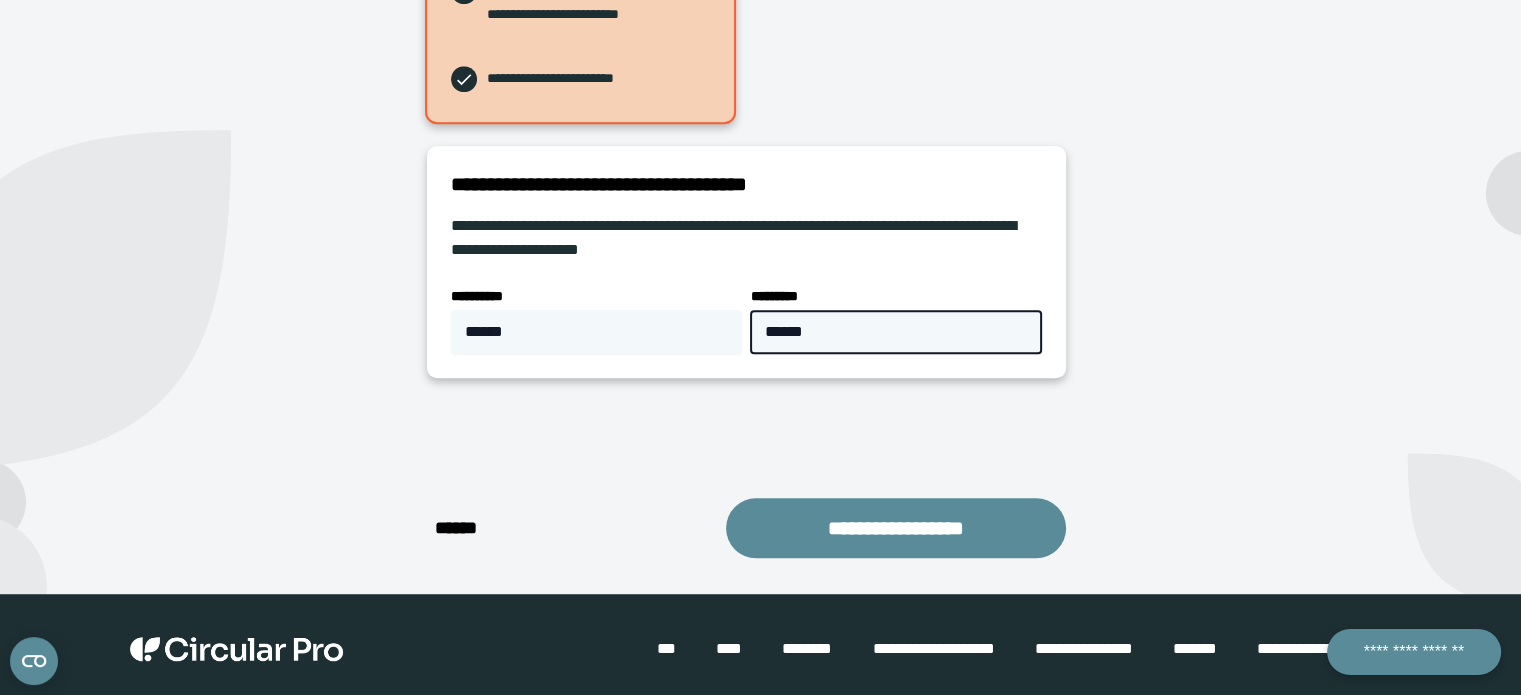 type on "******" 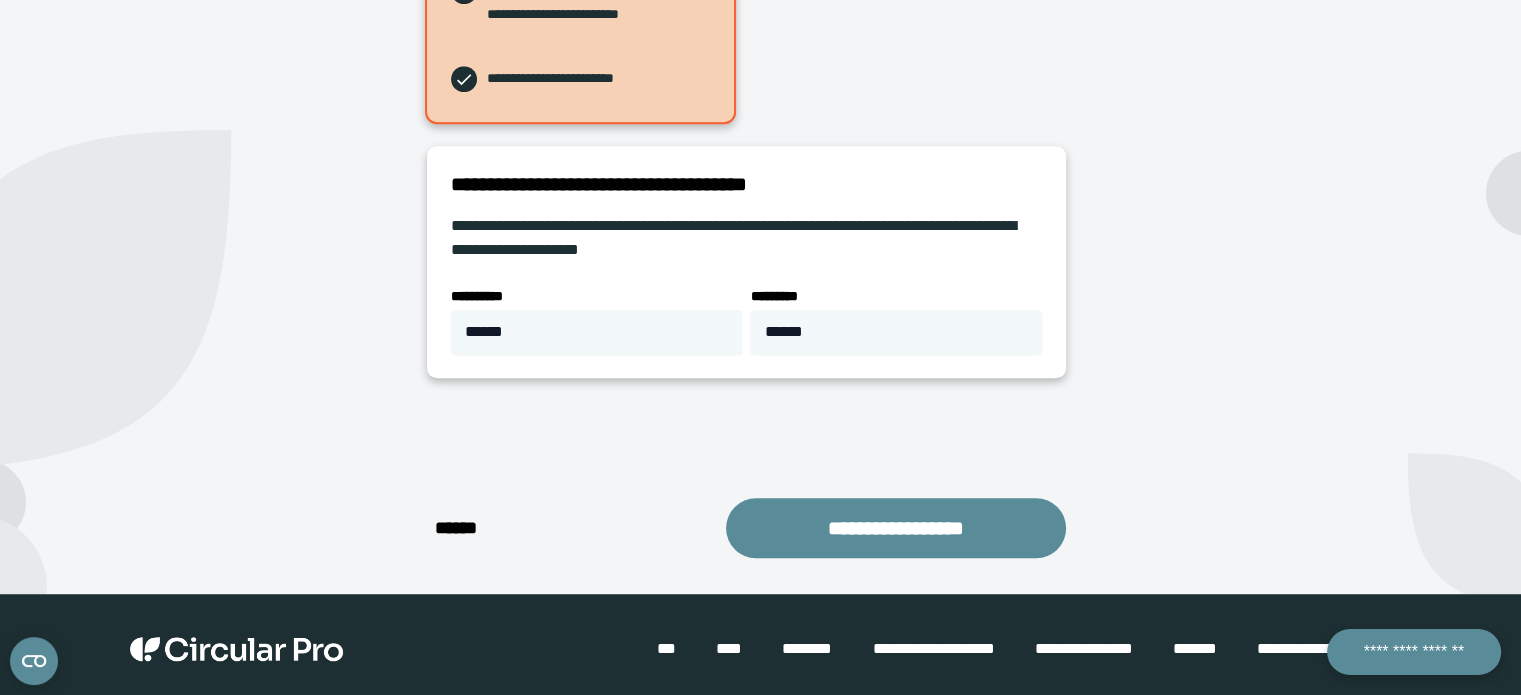 click on "**********" at bounding box center (746, -211) 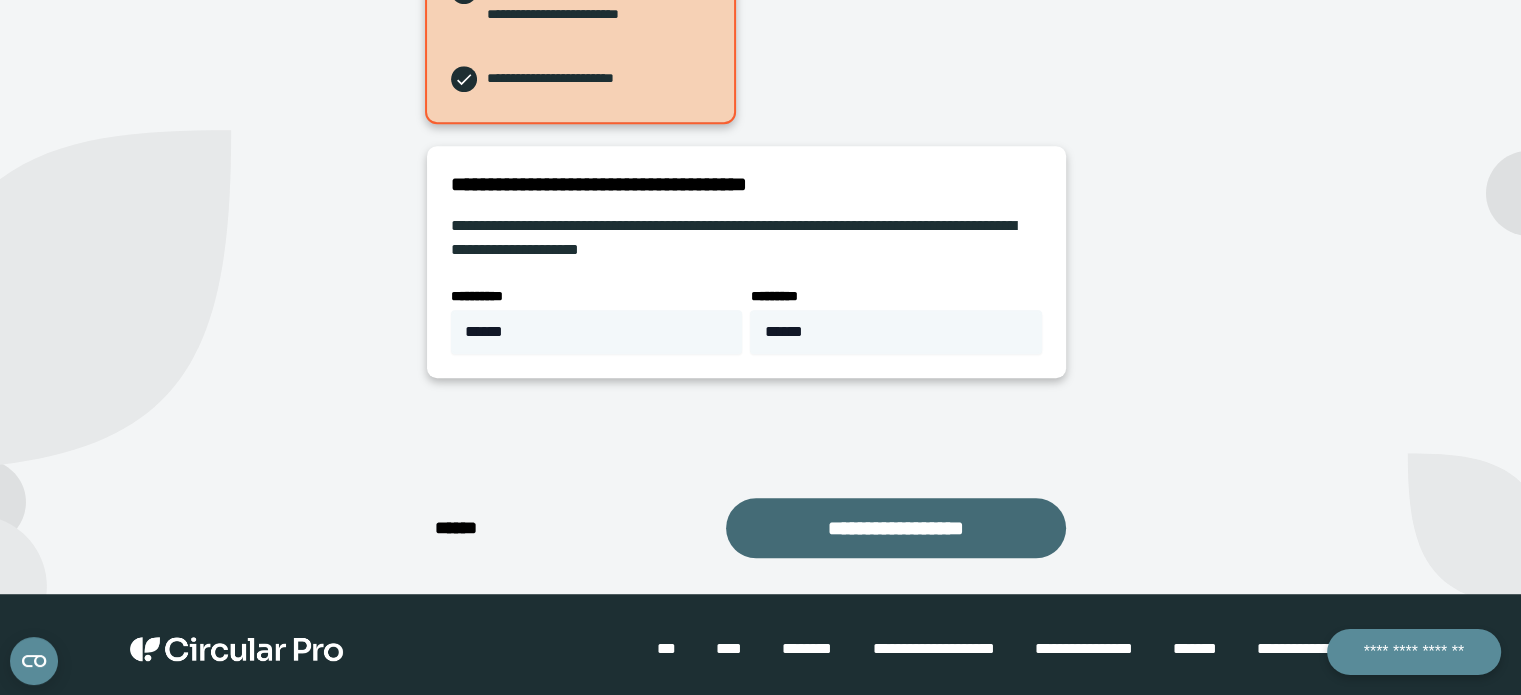 click on "**********" at bounding box center [896, 528] 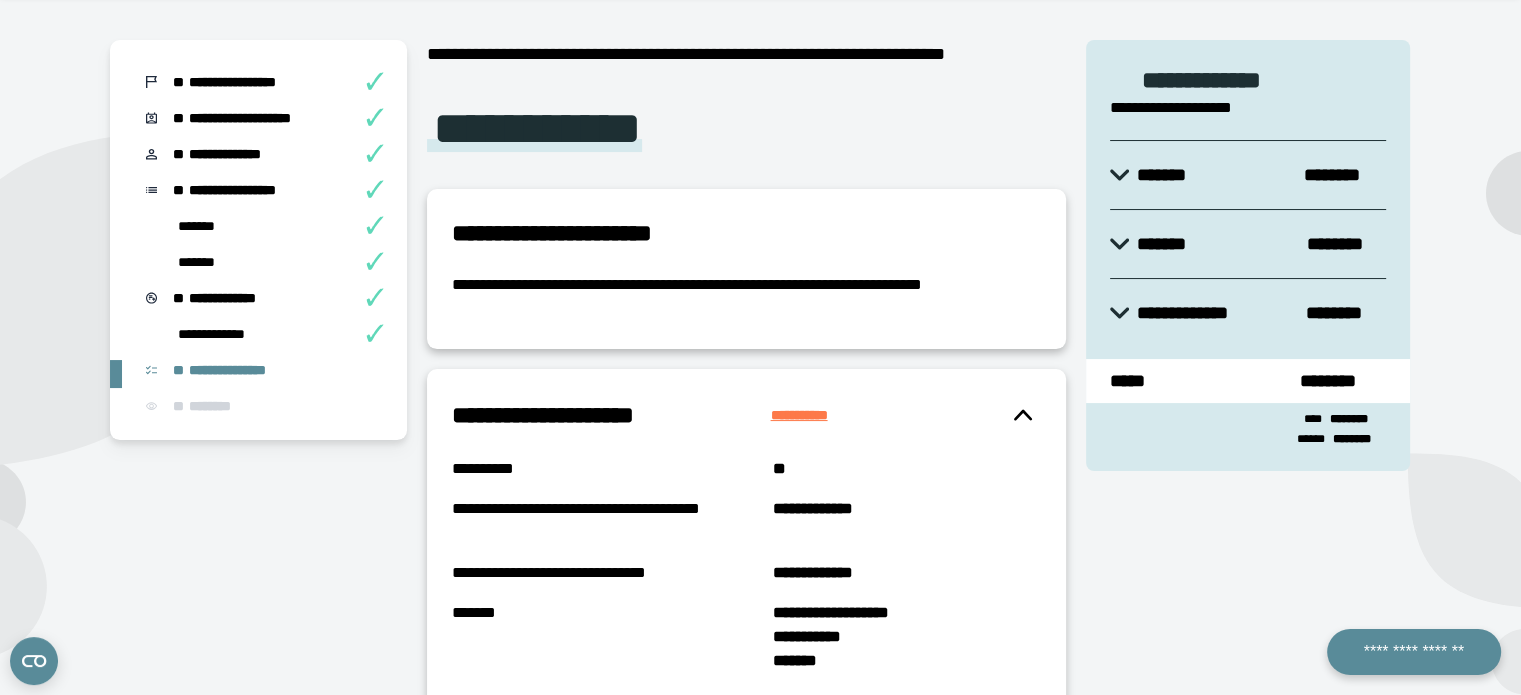 scroll, scrollTop: 158, scrollLeft: 0, axis: vertical 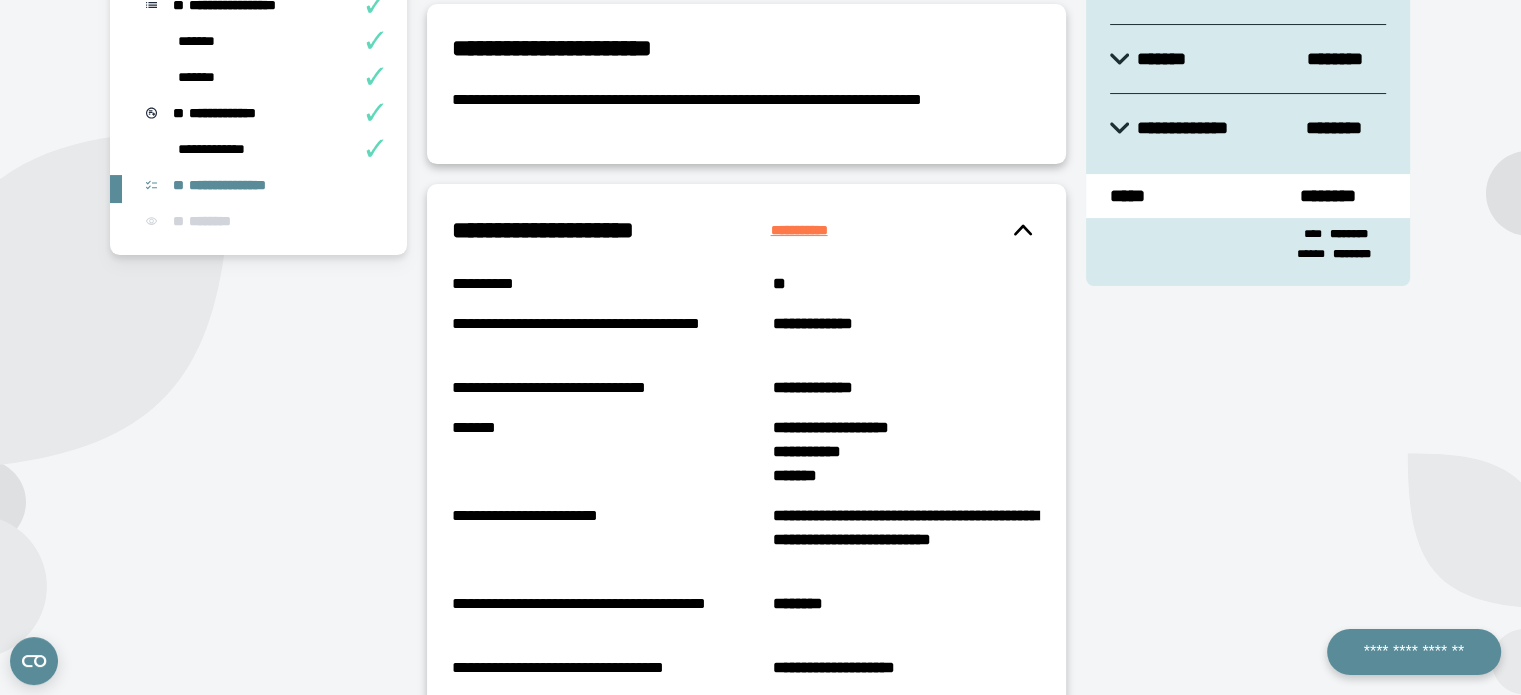 click on "**********" at bounding box center (816, 230) 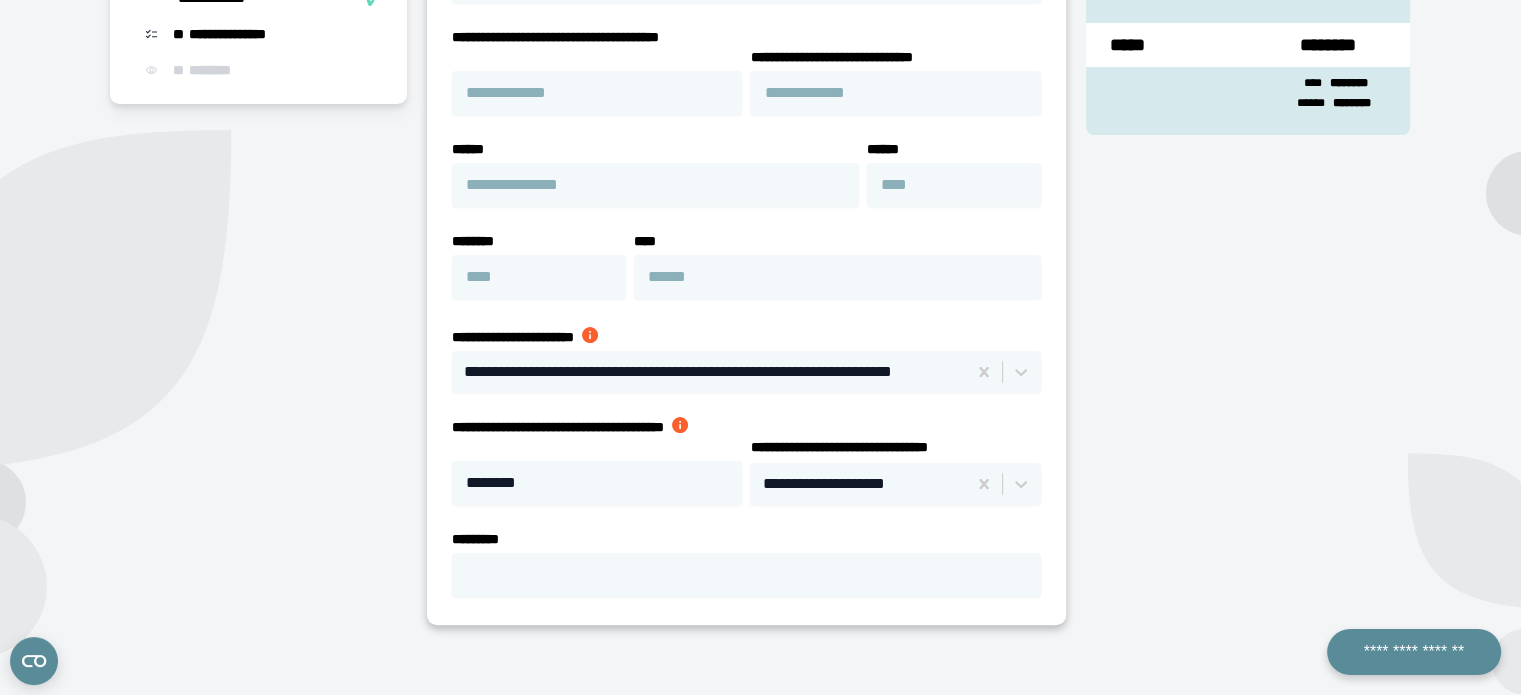scroll, scrollTop: 504, scrollLeft: 0, axis: vertical 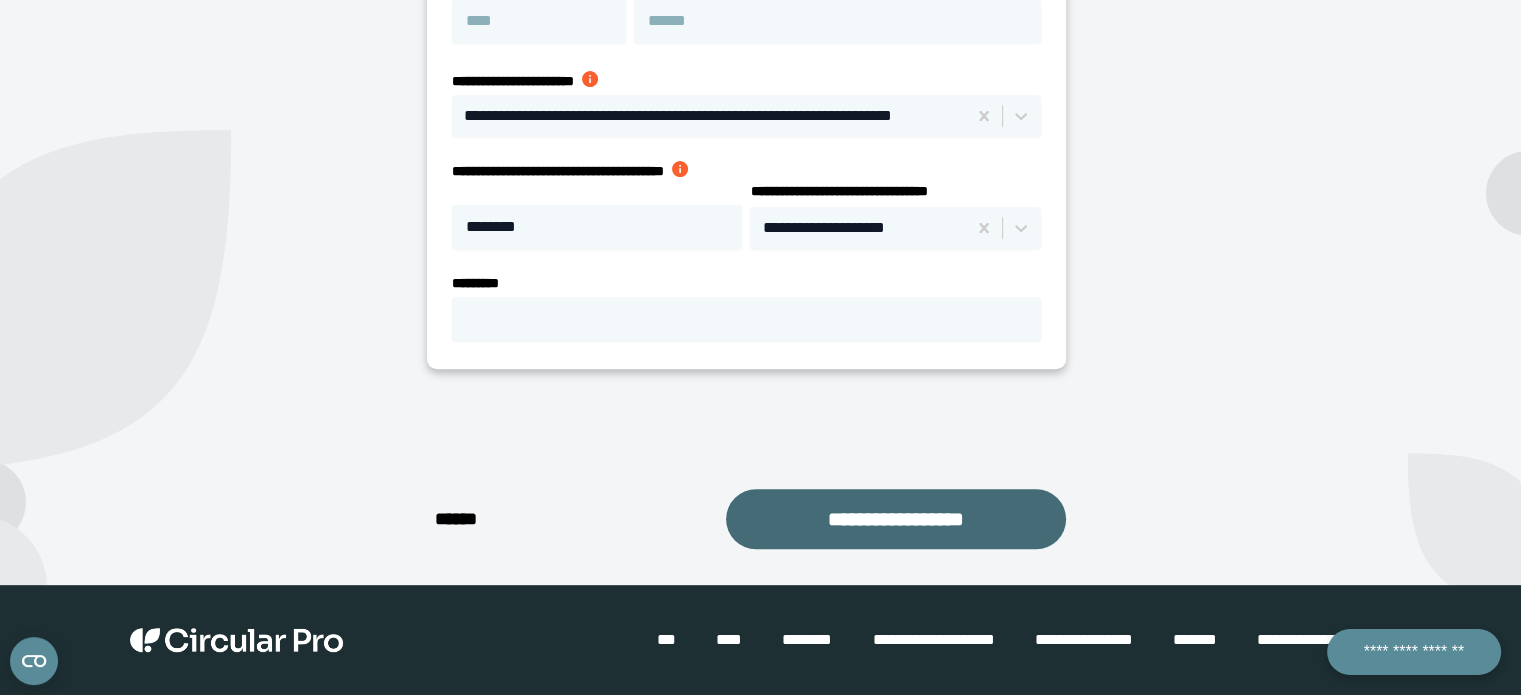 click on "**********" at bounding box center [896, 519] 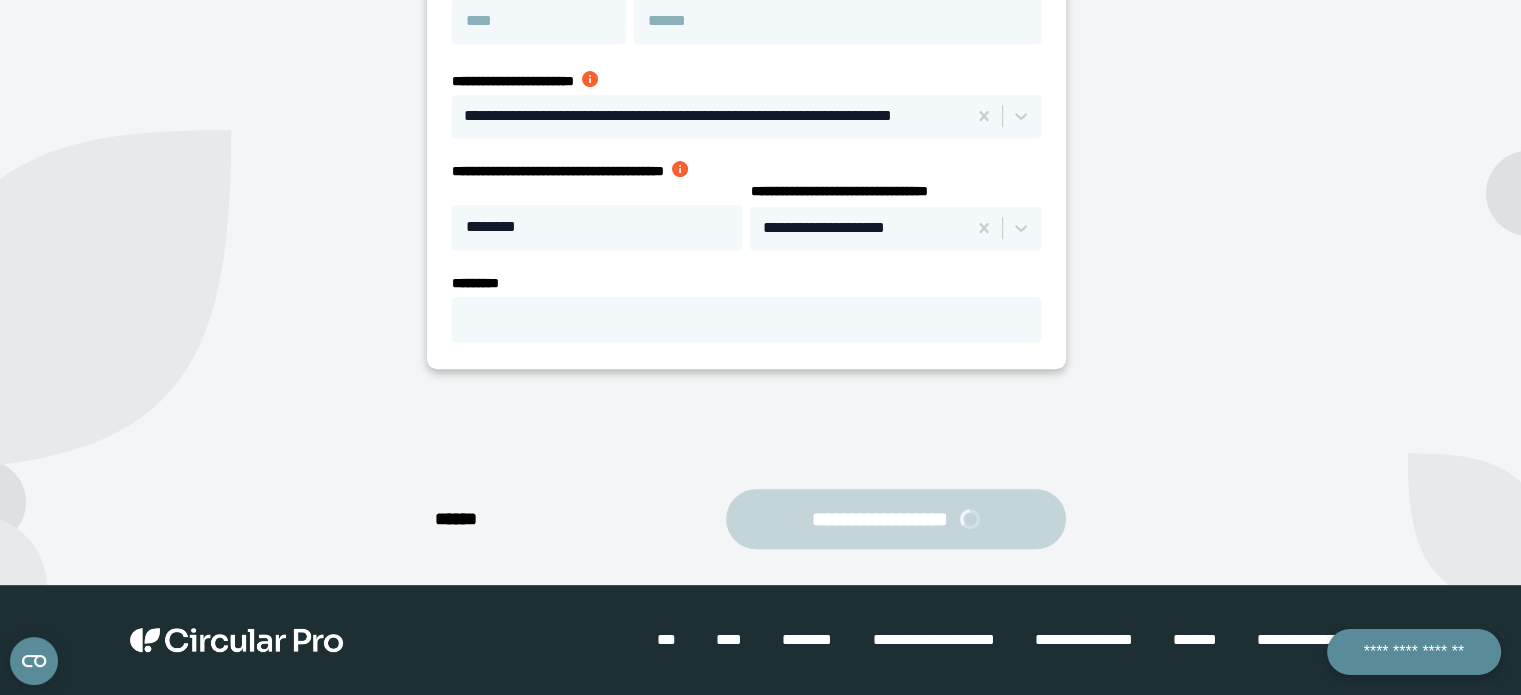 select on "**" 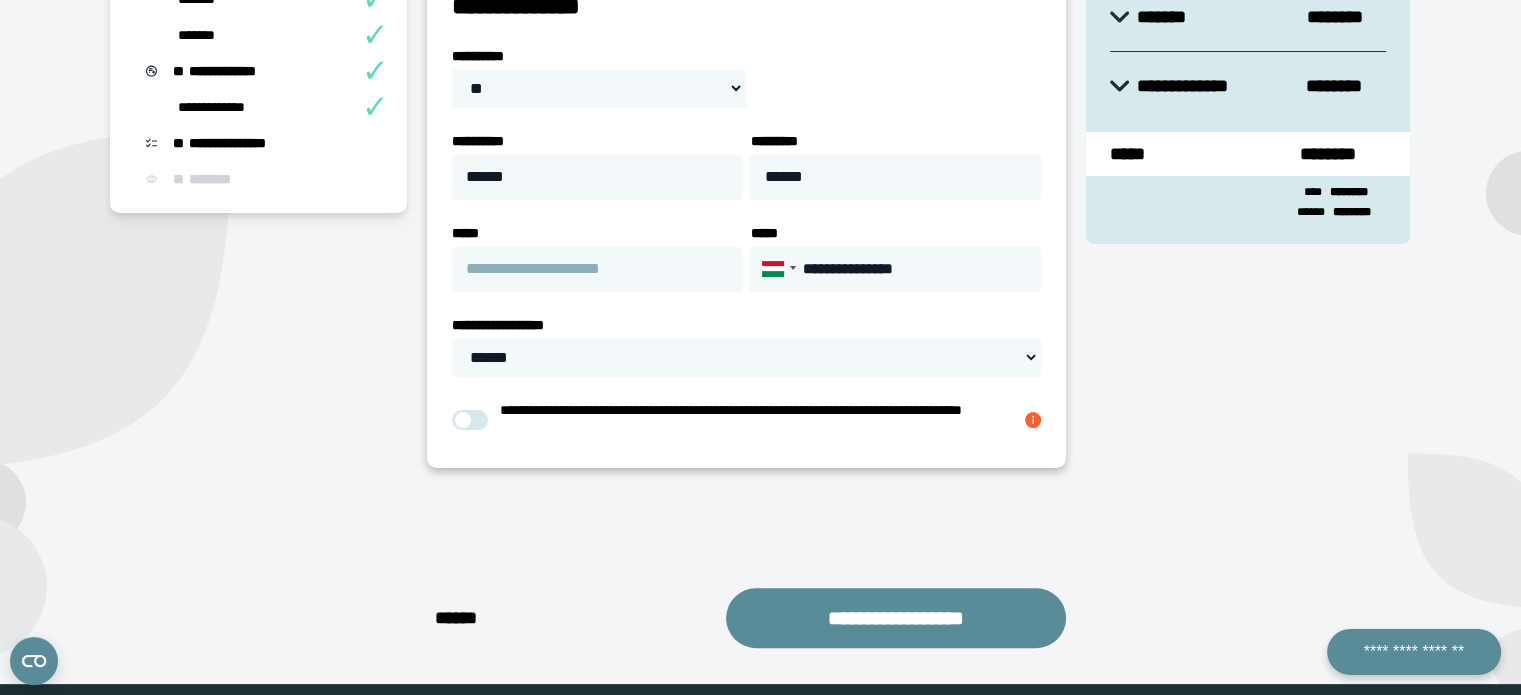 scroll, scrollTop: 378, scrollLeft: 0, axis: vertical 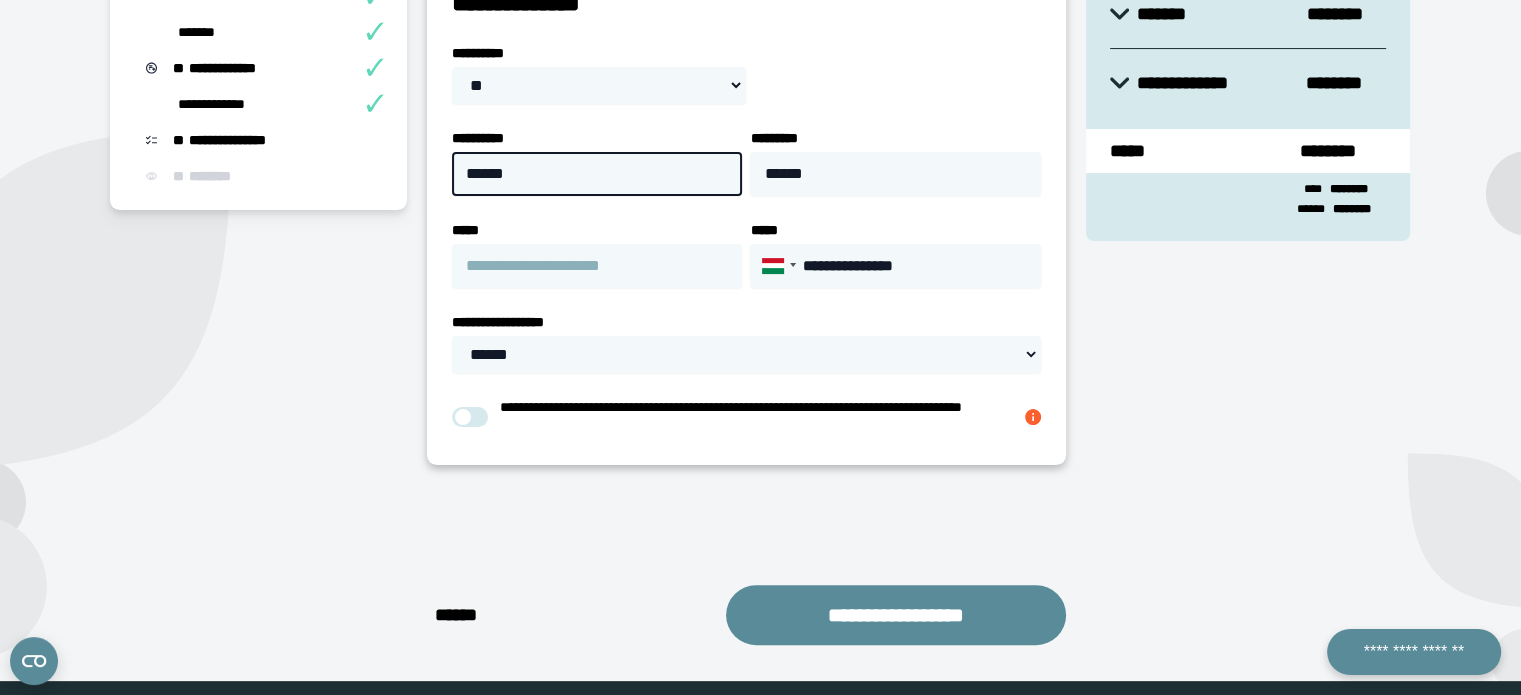 click on "******" at bounding box center [597, 174] 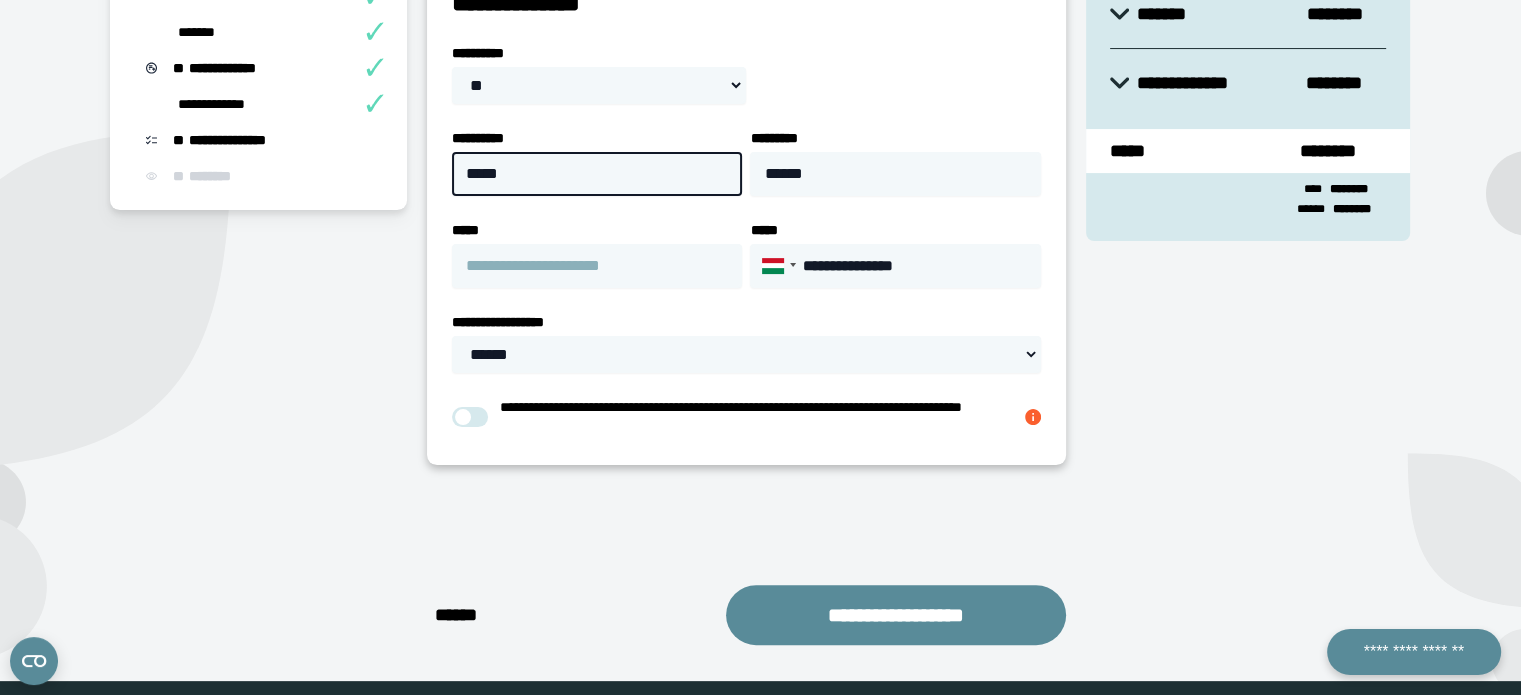 type on "*****" 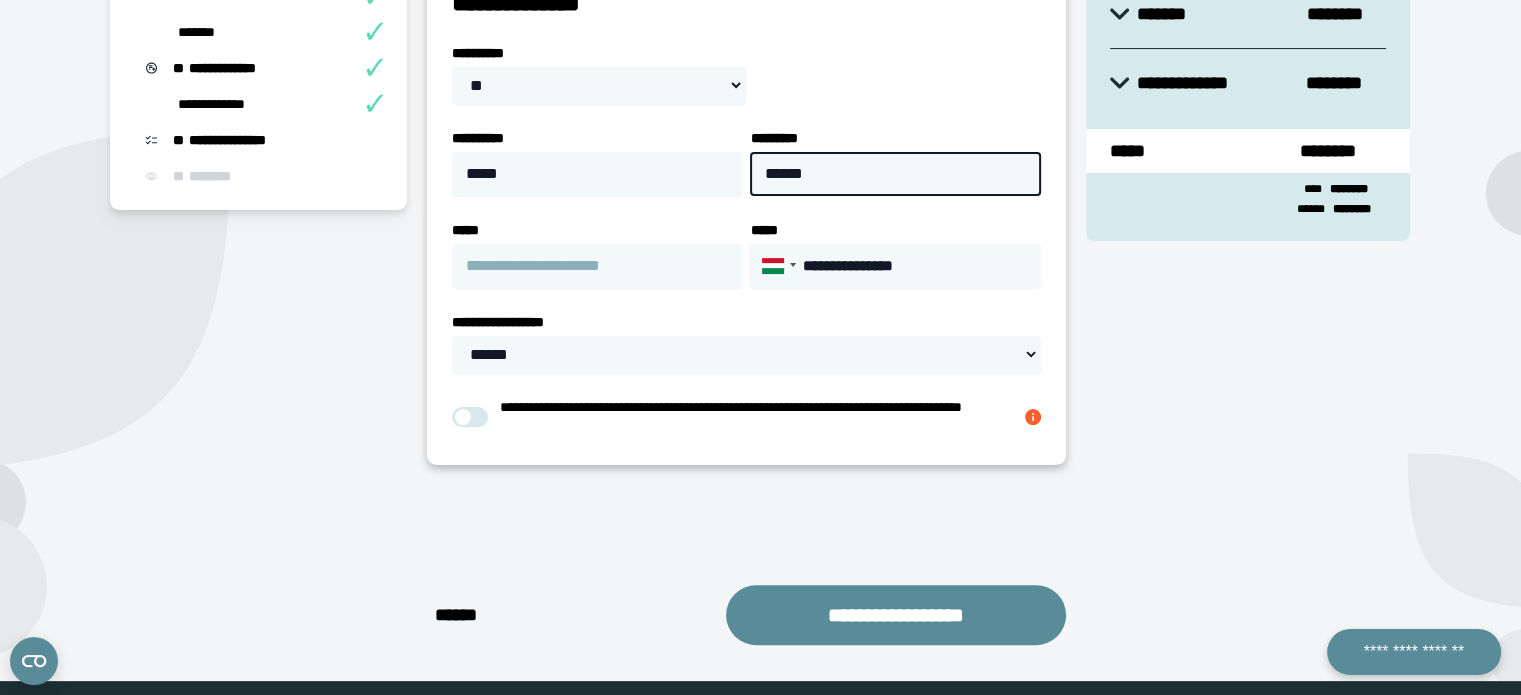click on "******" at bounding box center [895, 174] 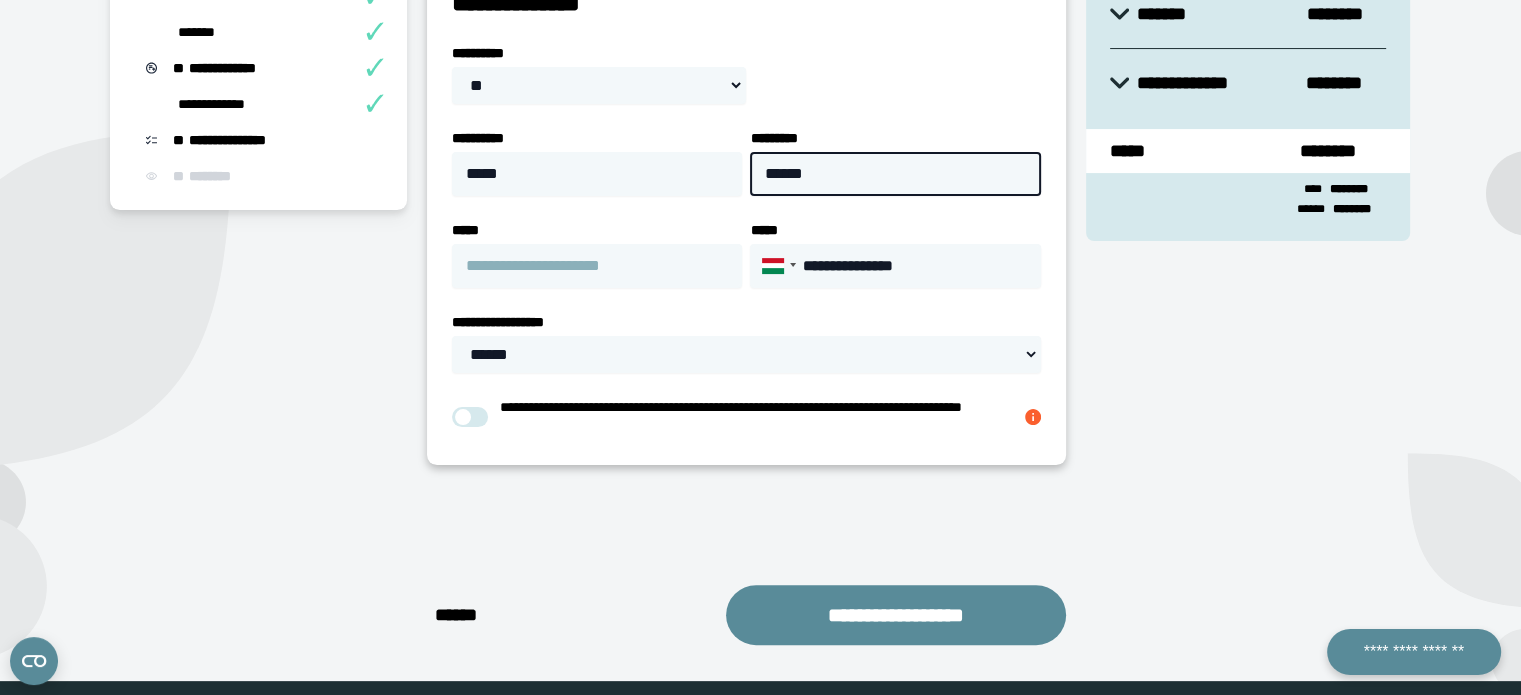 click on "******" at bounding box center (895, 174) 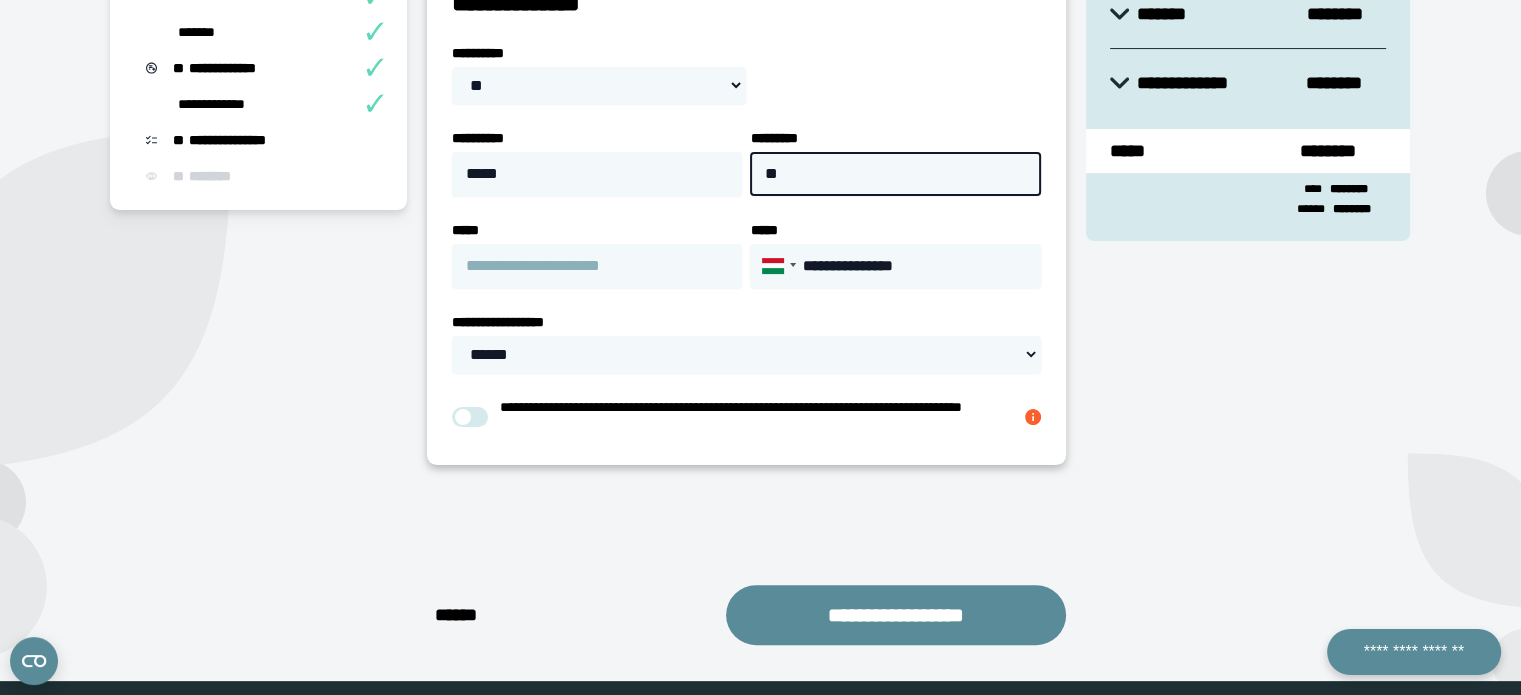 type on "*" 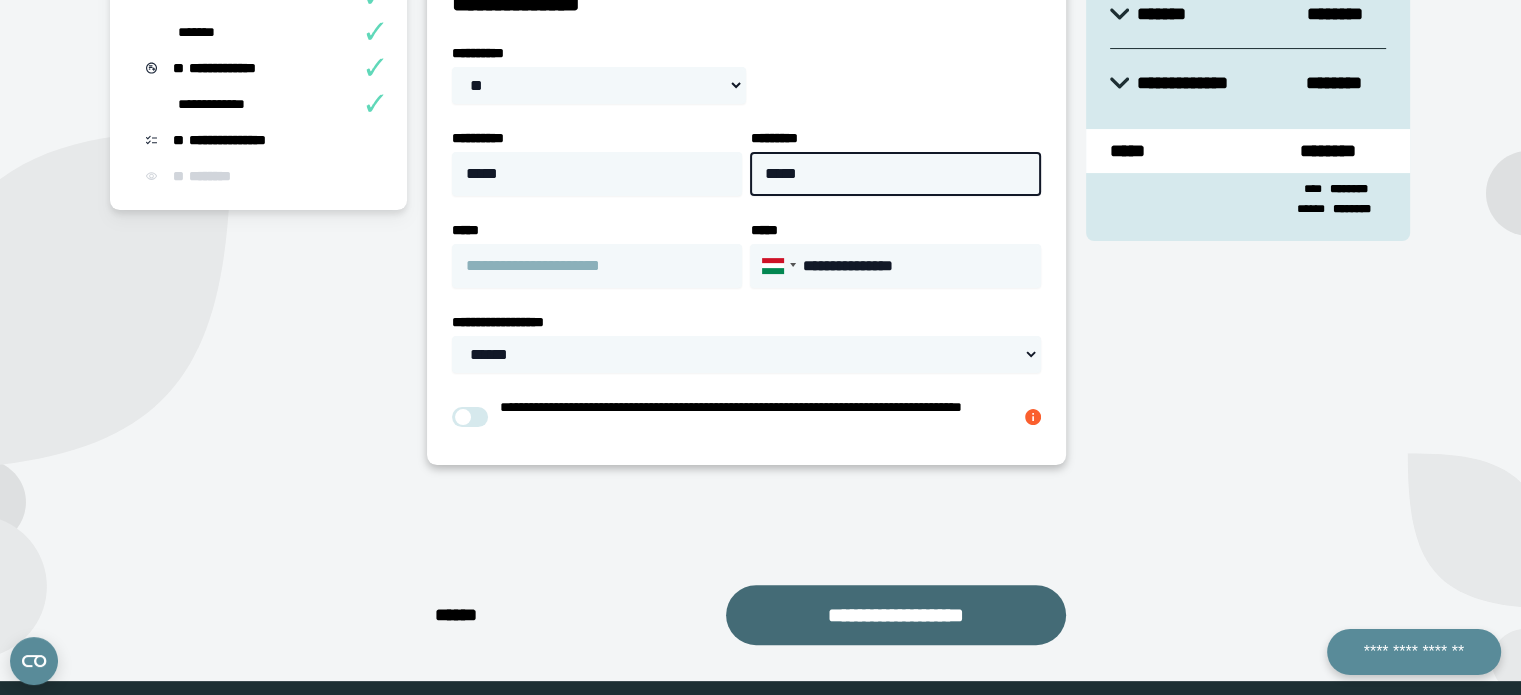 type on "*****" 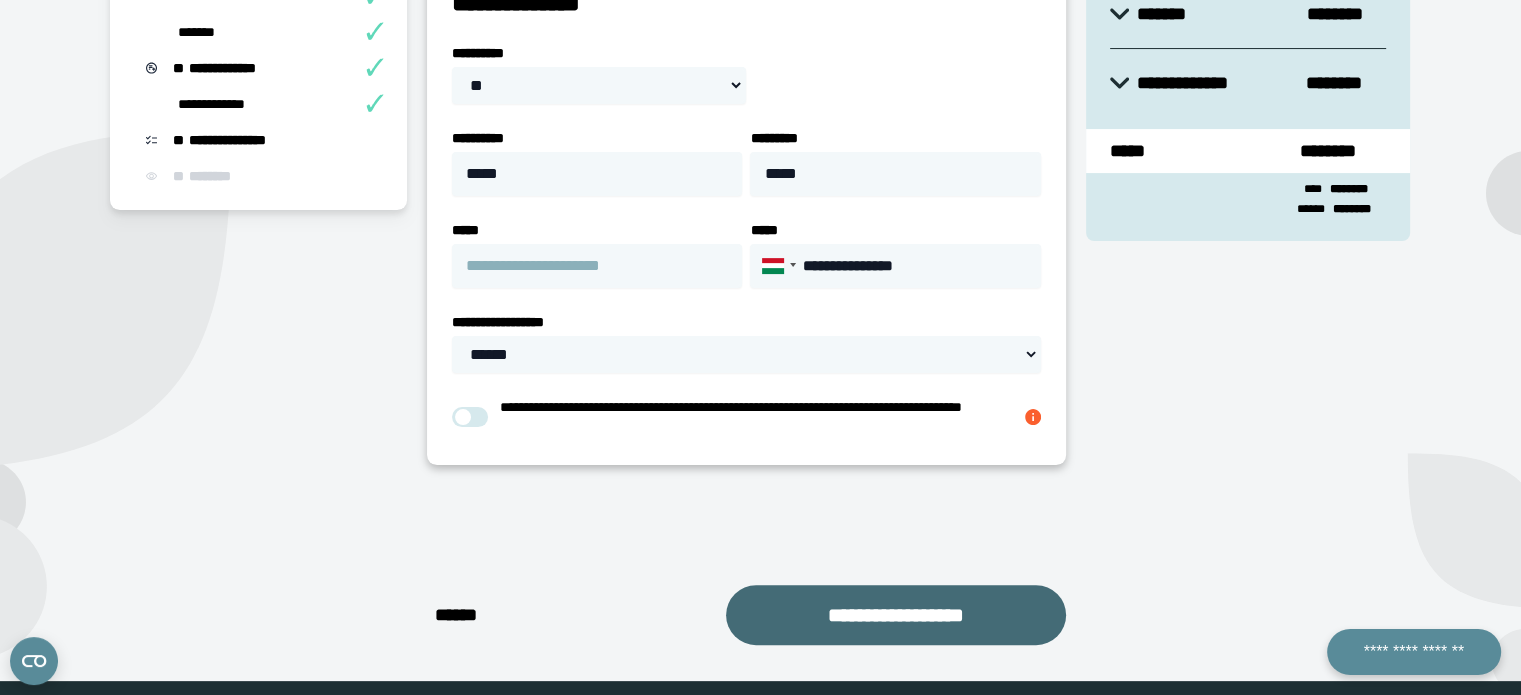 click on "**********" at bounding box center (896, 615) 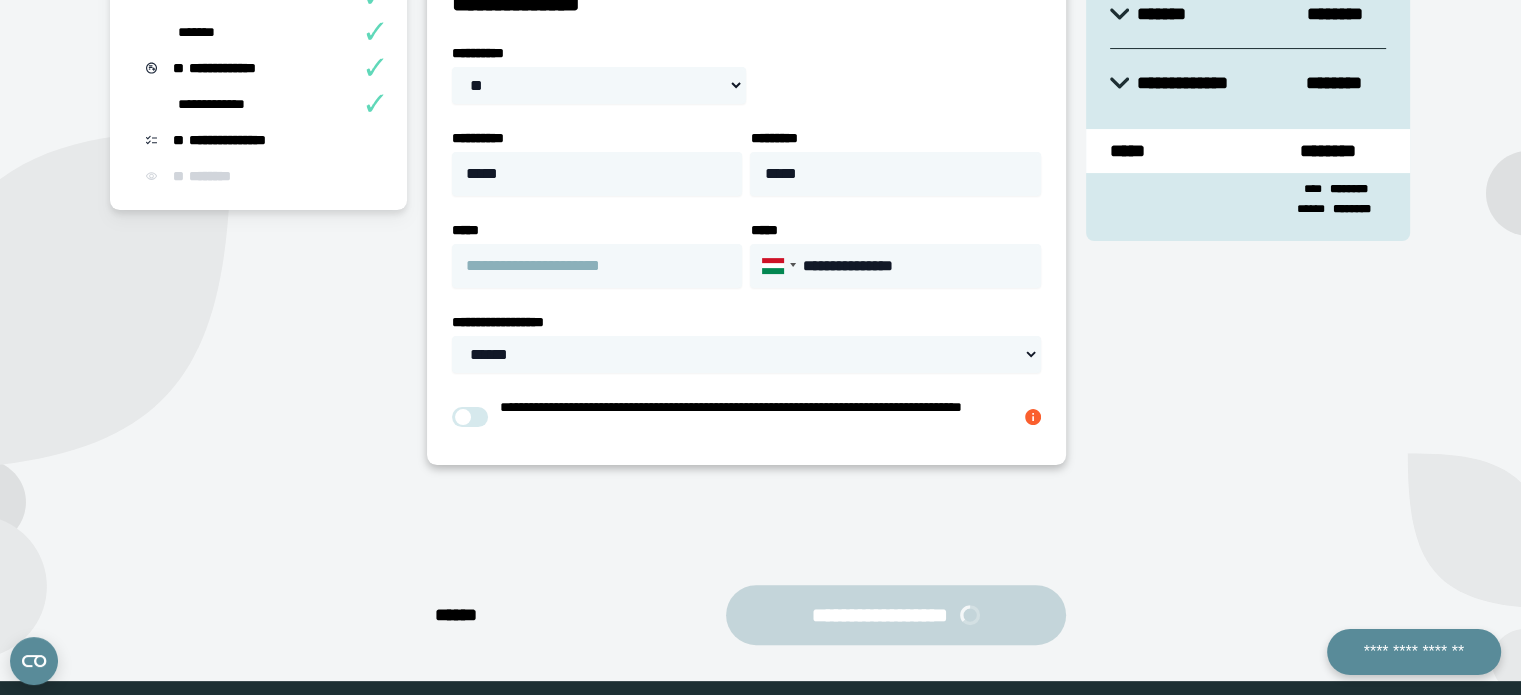 select on "****" 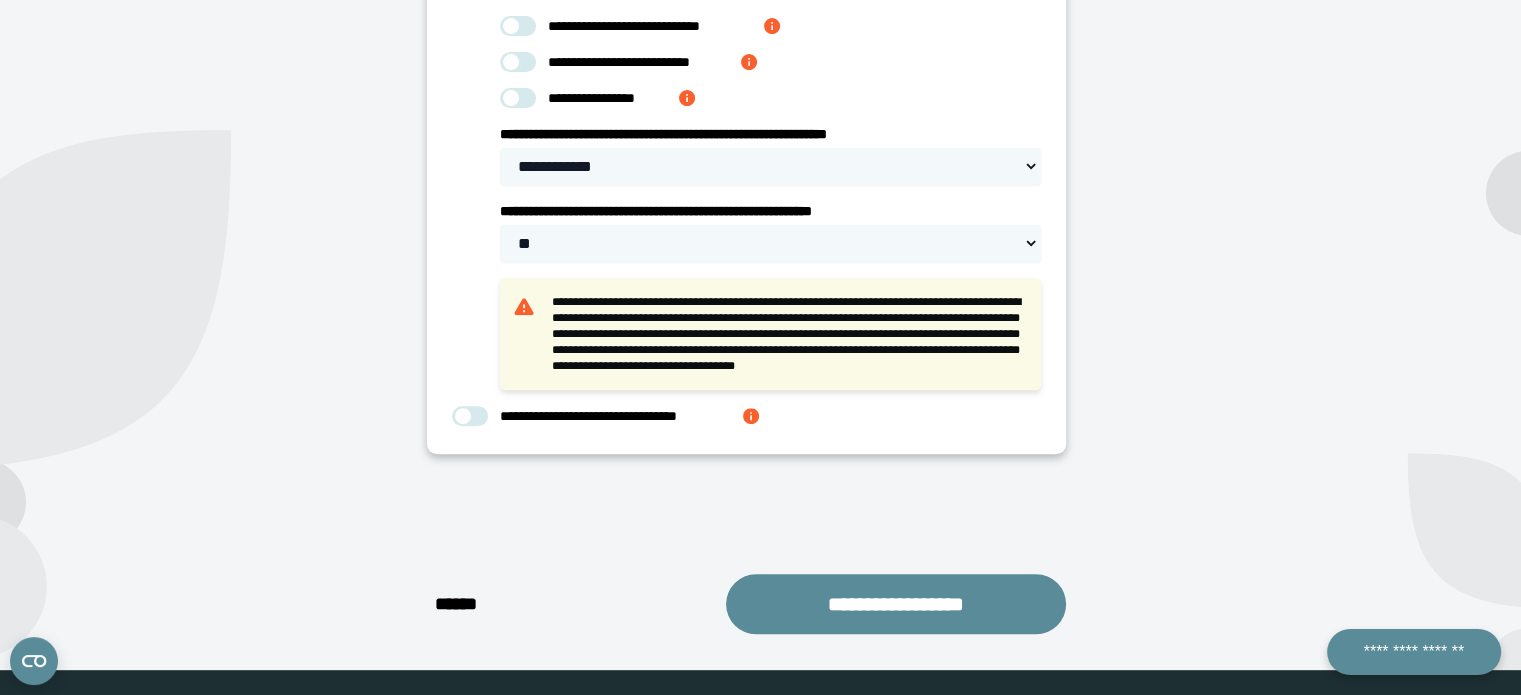 scroll, scrollTop: 699, scrollLeft: 0, axis: vertical 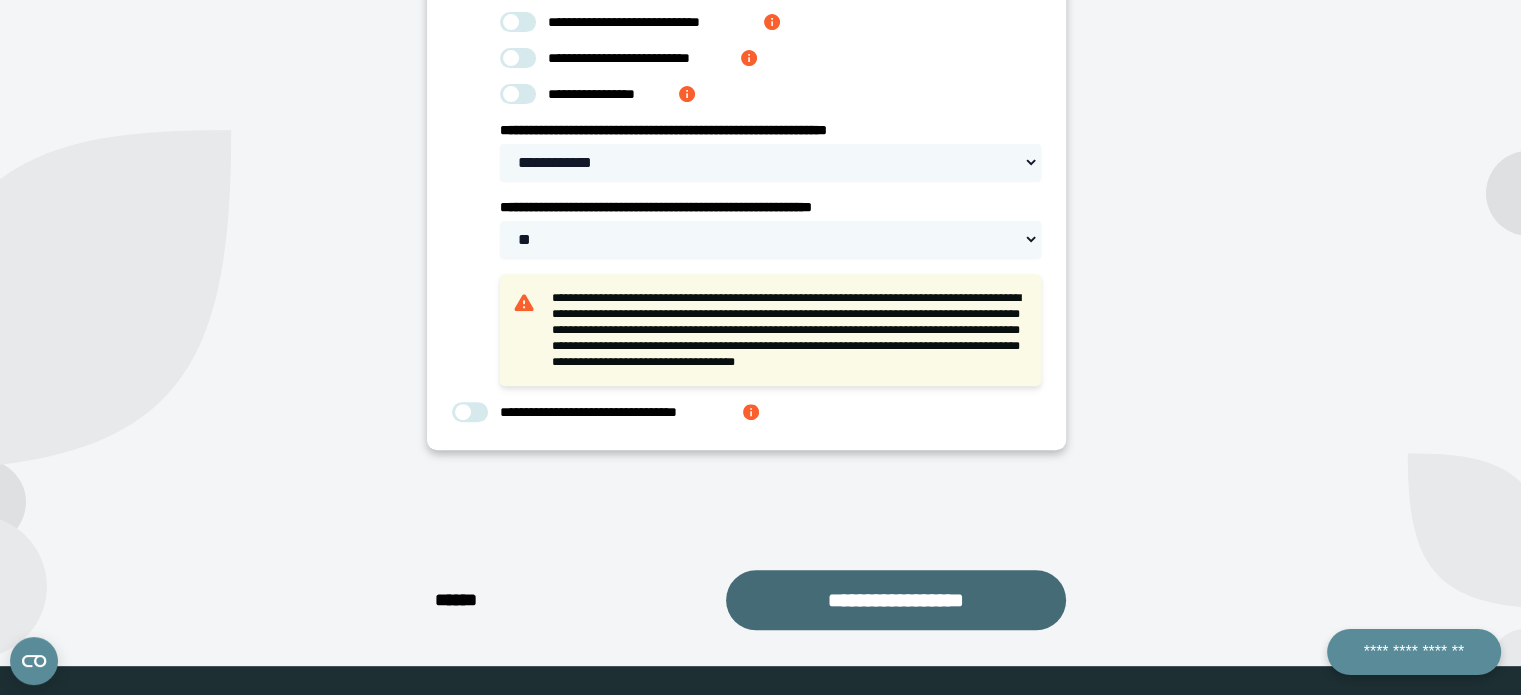 click on "**********" at bounding box center (896, 600) 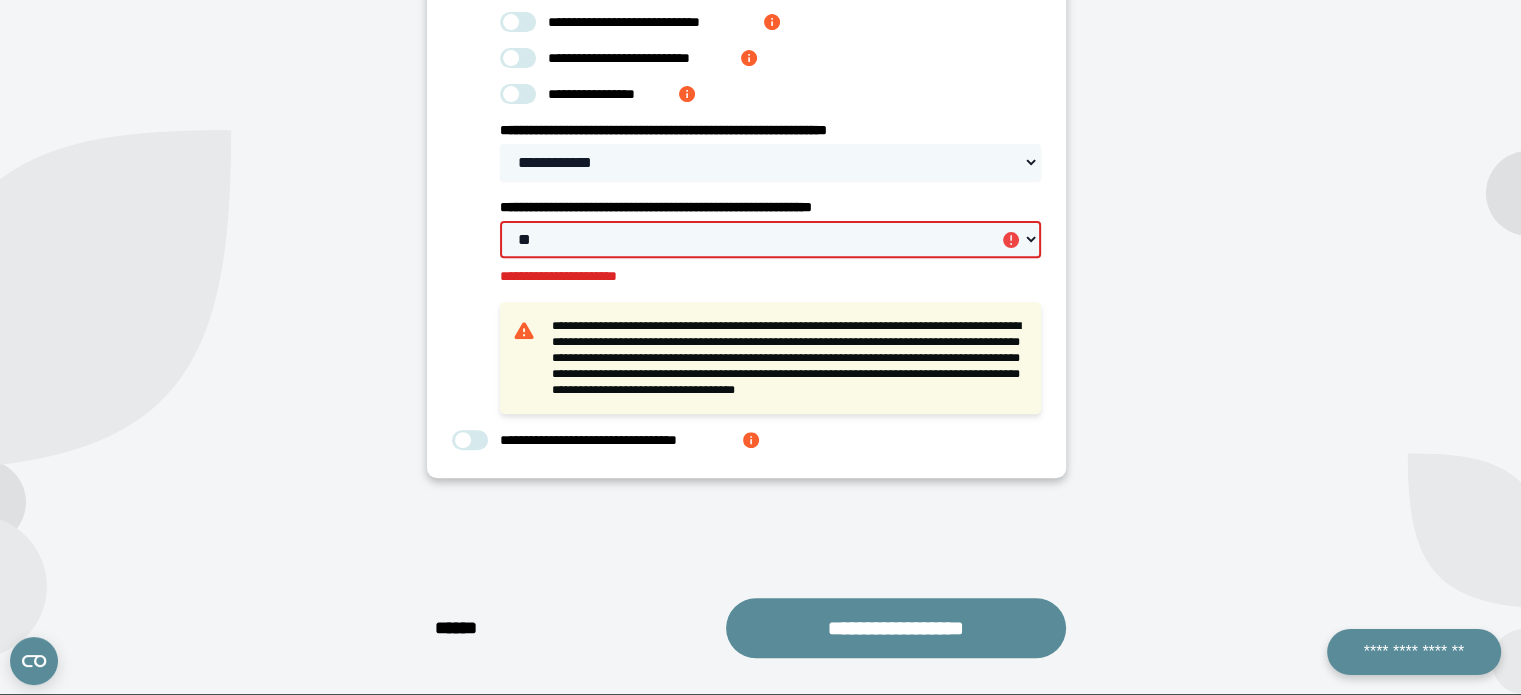 click on "**********" at bounding box center (770, 239) 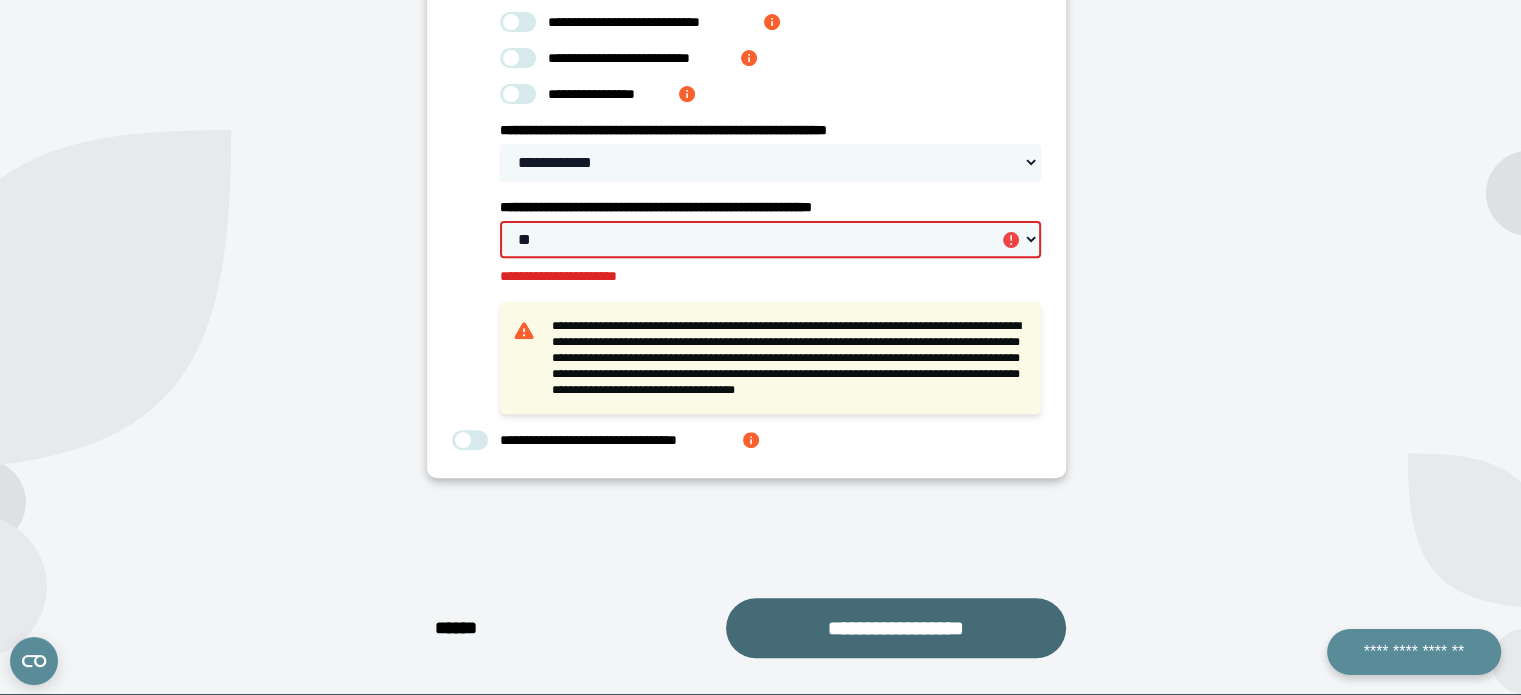 click on "**********" at bounding box center [896, 628] 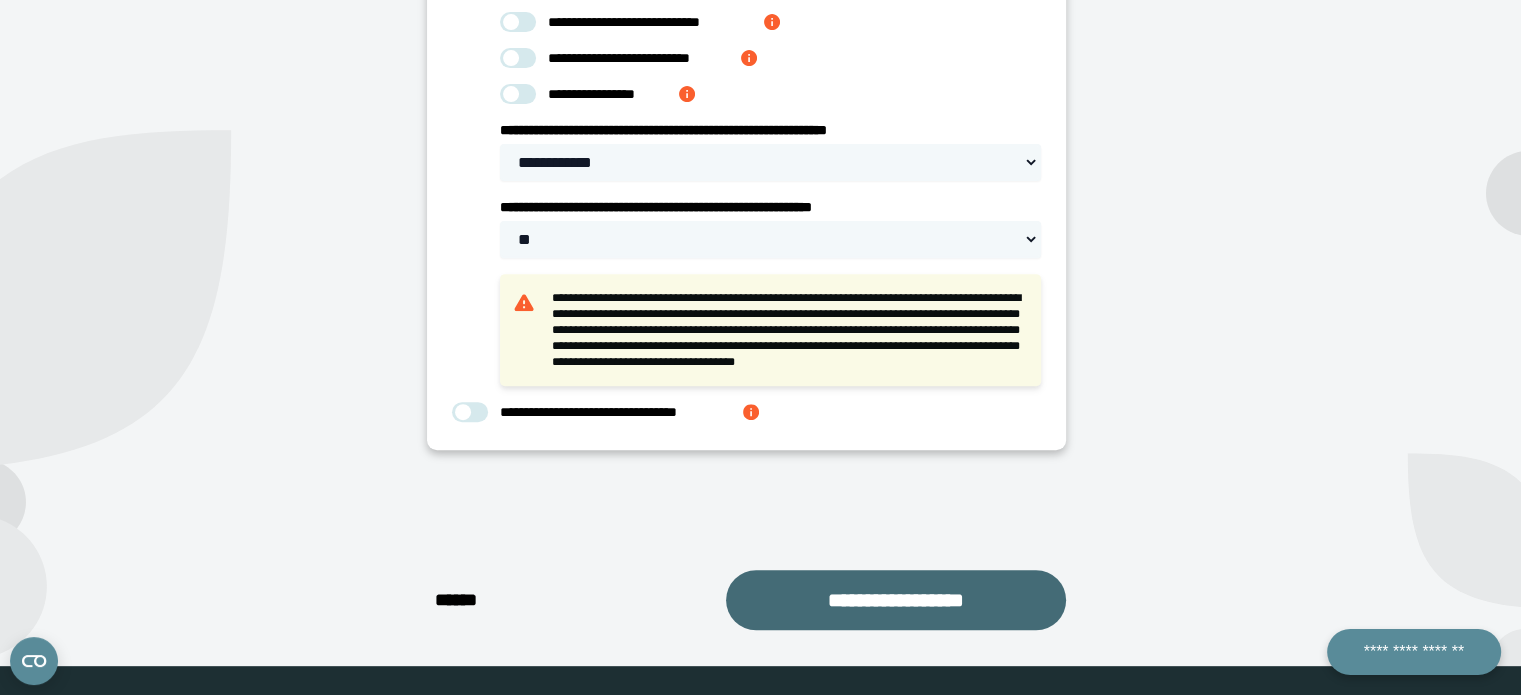 select on "****" 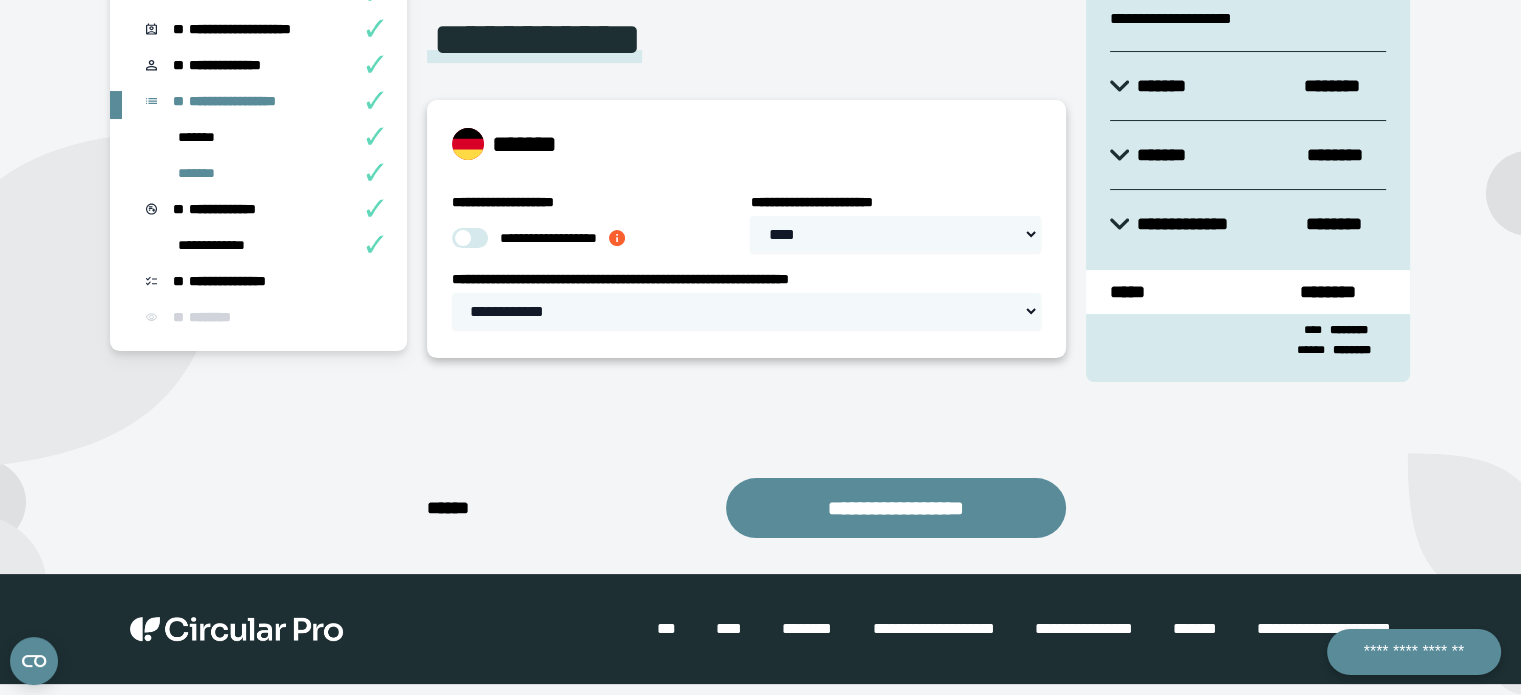 scroll, scrollTop: 236, scrollLeft: 0, axis: vertical 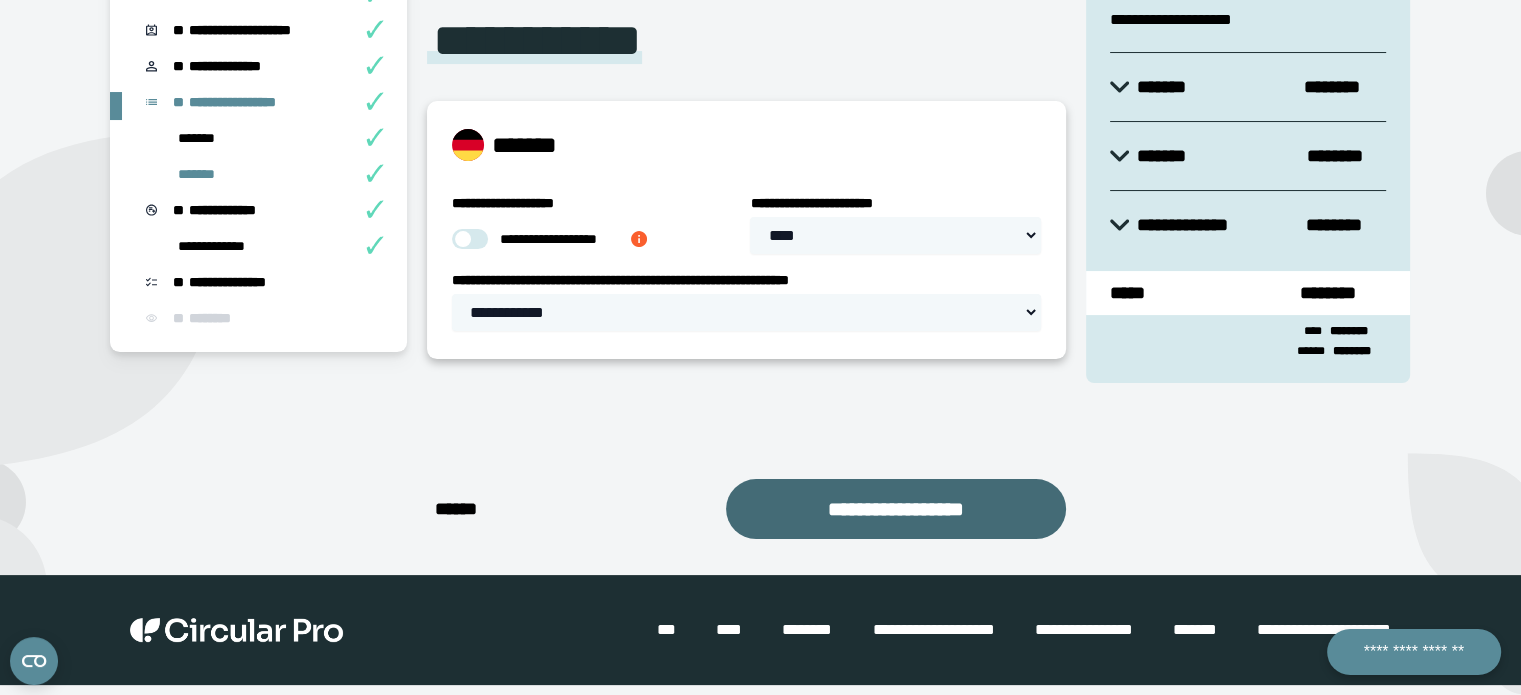click on "**********" at bounding box center [896, 509] 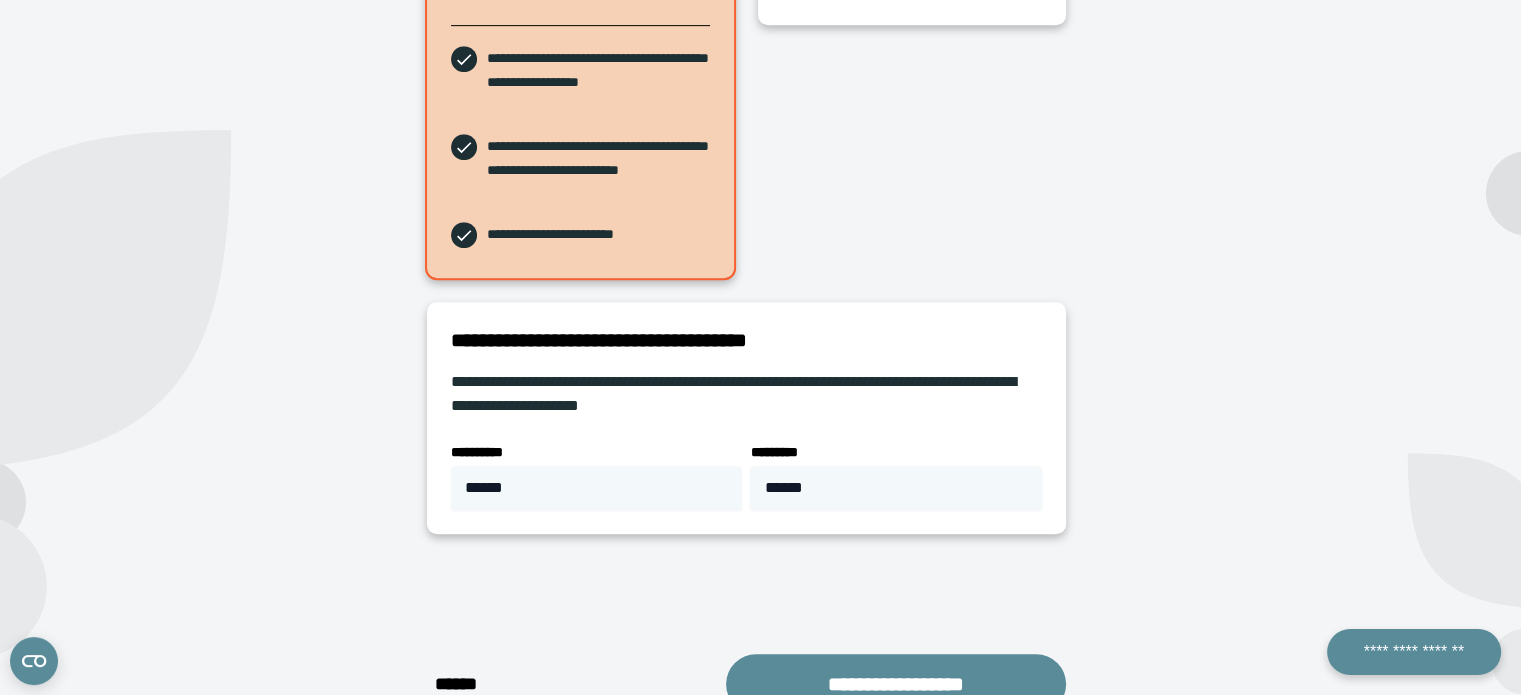 scroll, scrollTop: 1009, scrollLeft: 0, axis: vertical 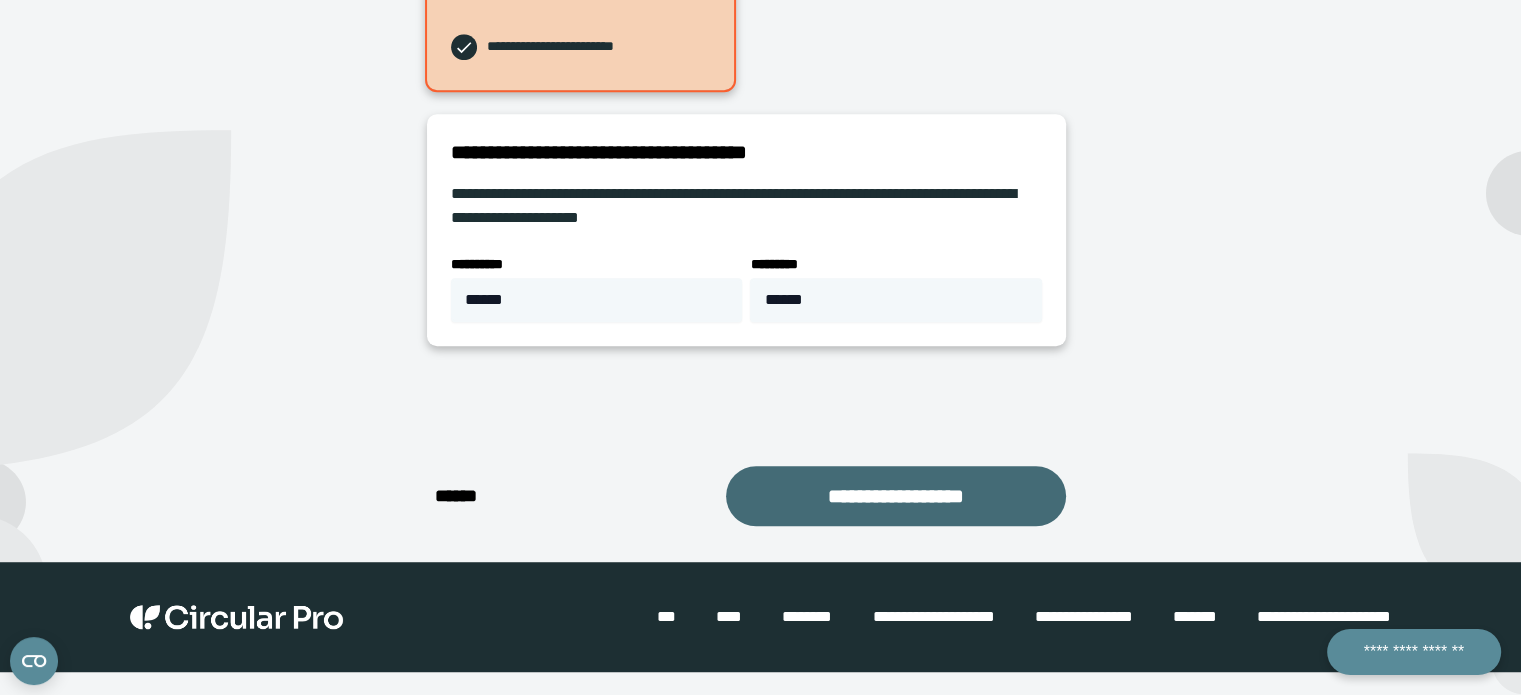 click on "**********" at bounding box center (896, 496) 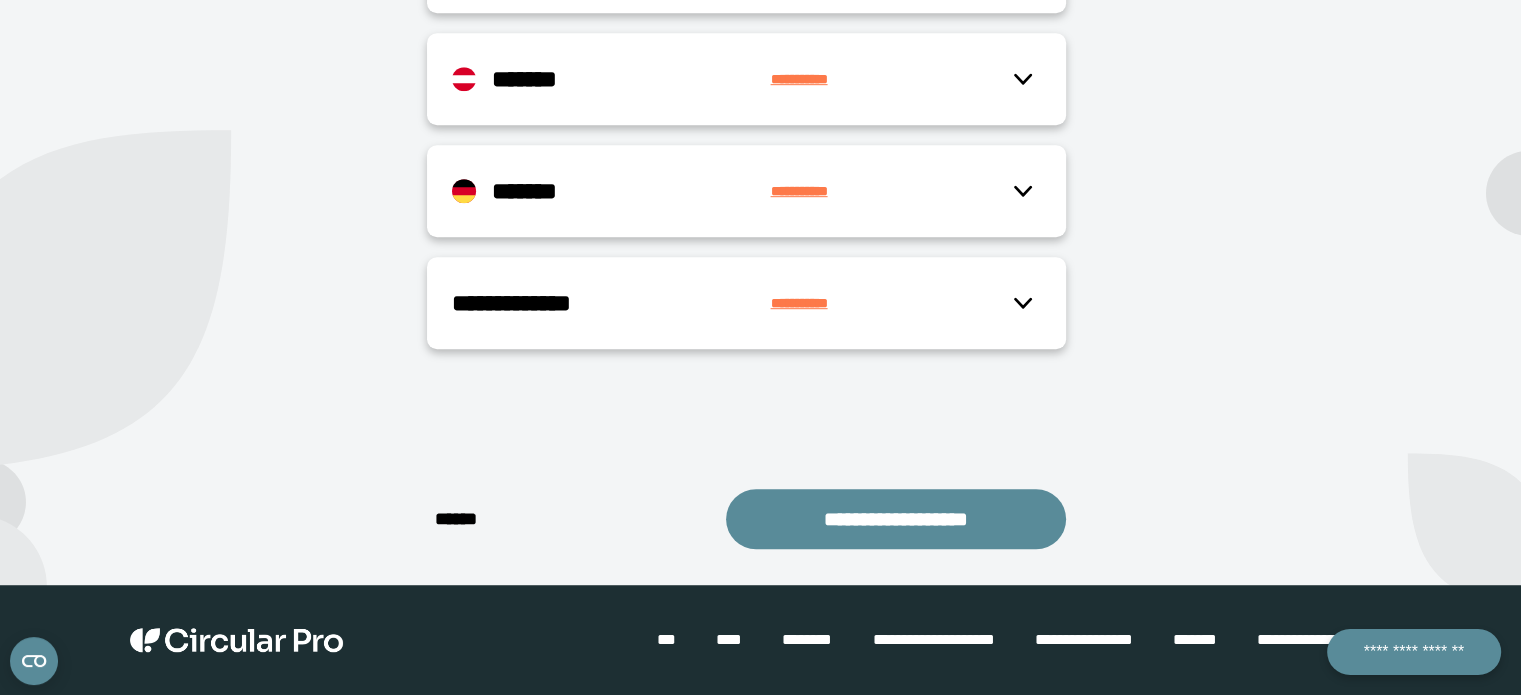 scroll, scrollTop: 1180, scrollLeft: 0, axis: vertical 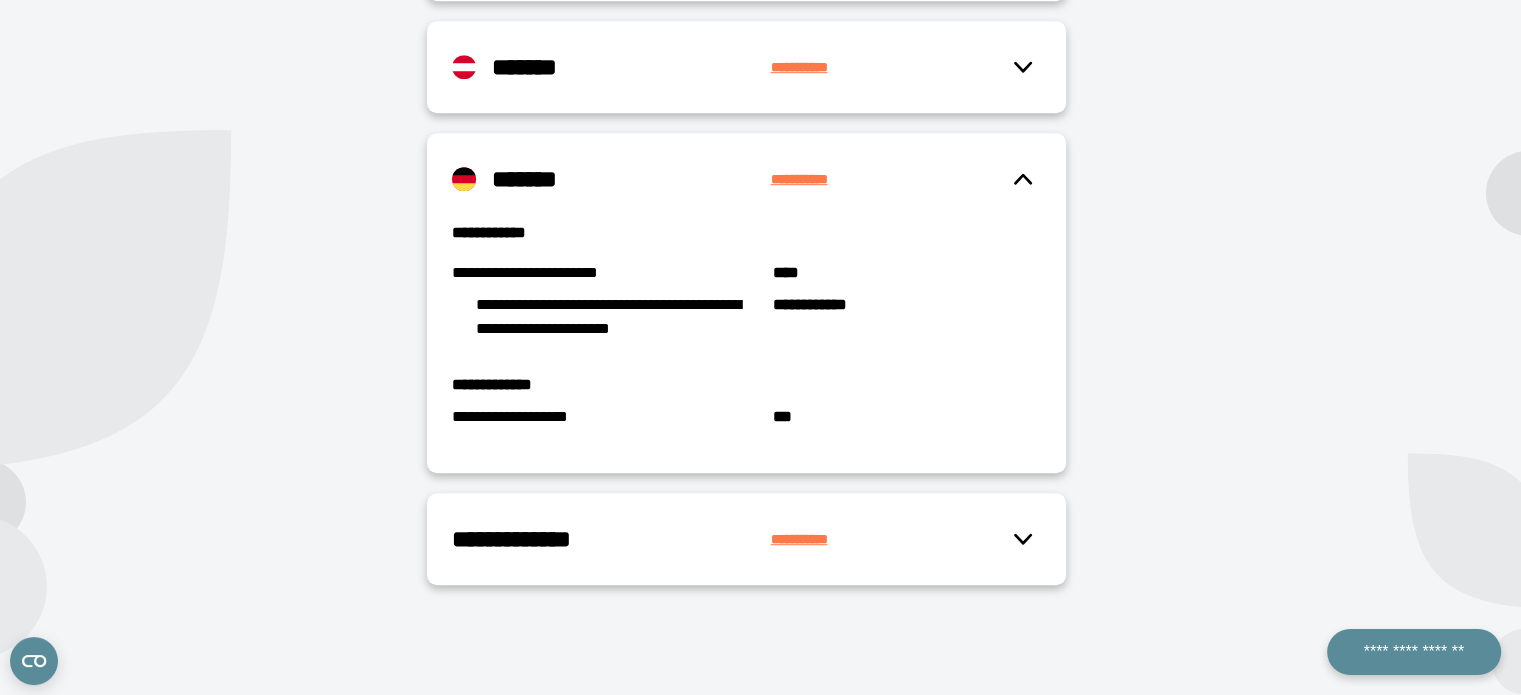 click 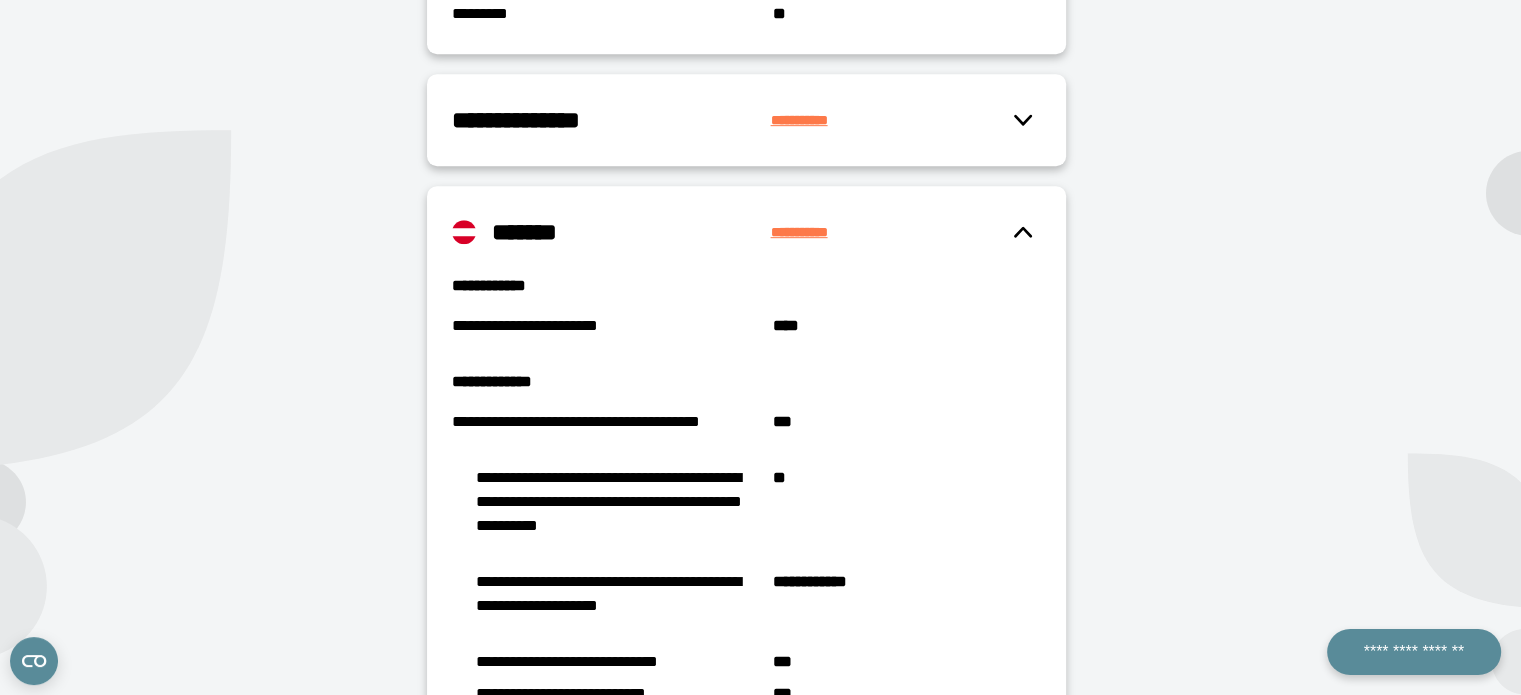 scroll, scrollTop: 1030, scrollLeft: 0, axis: vertical 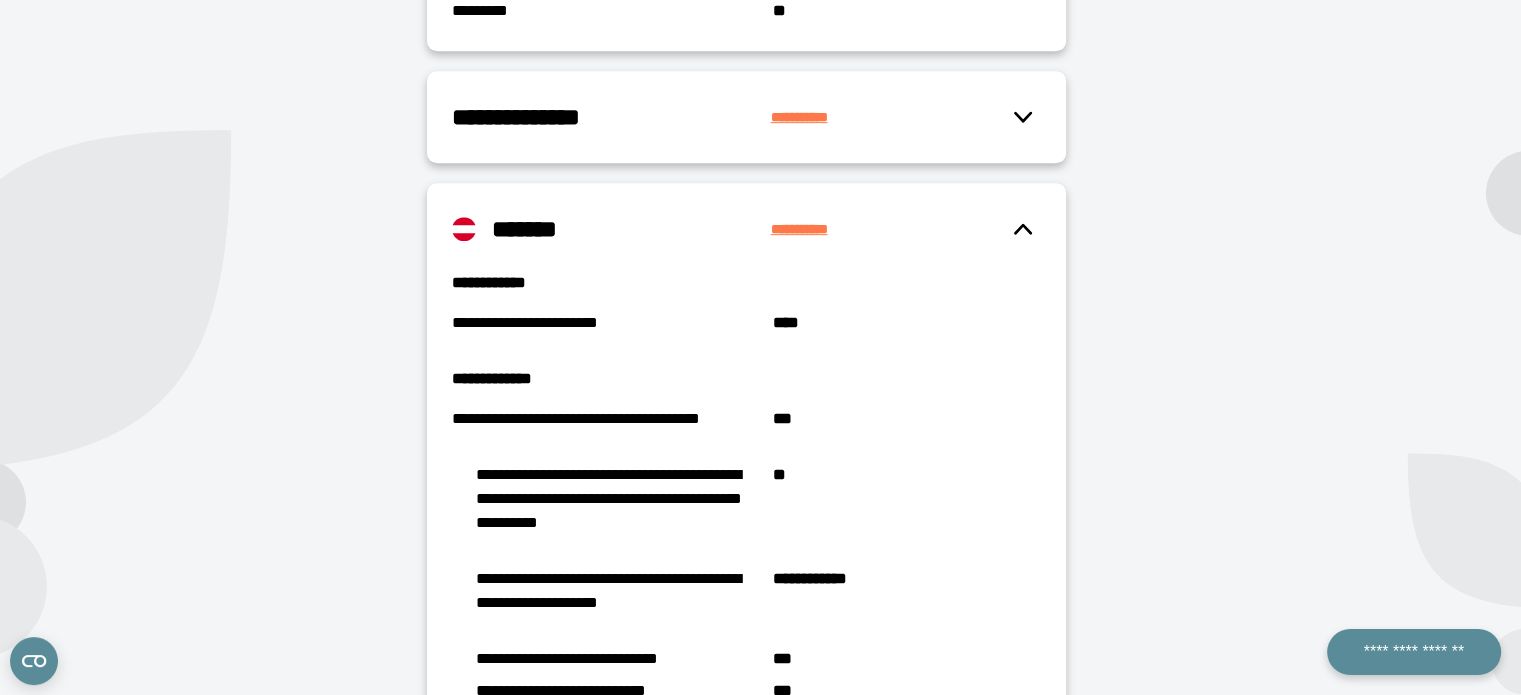 click 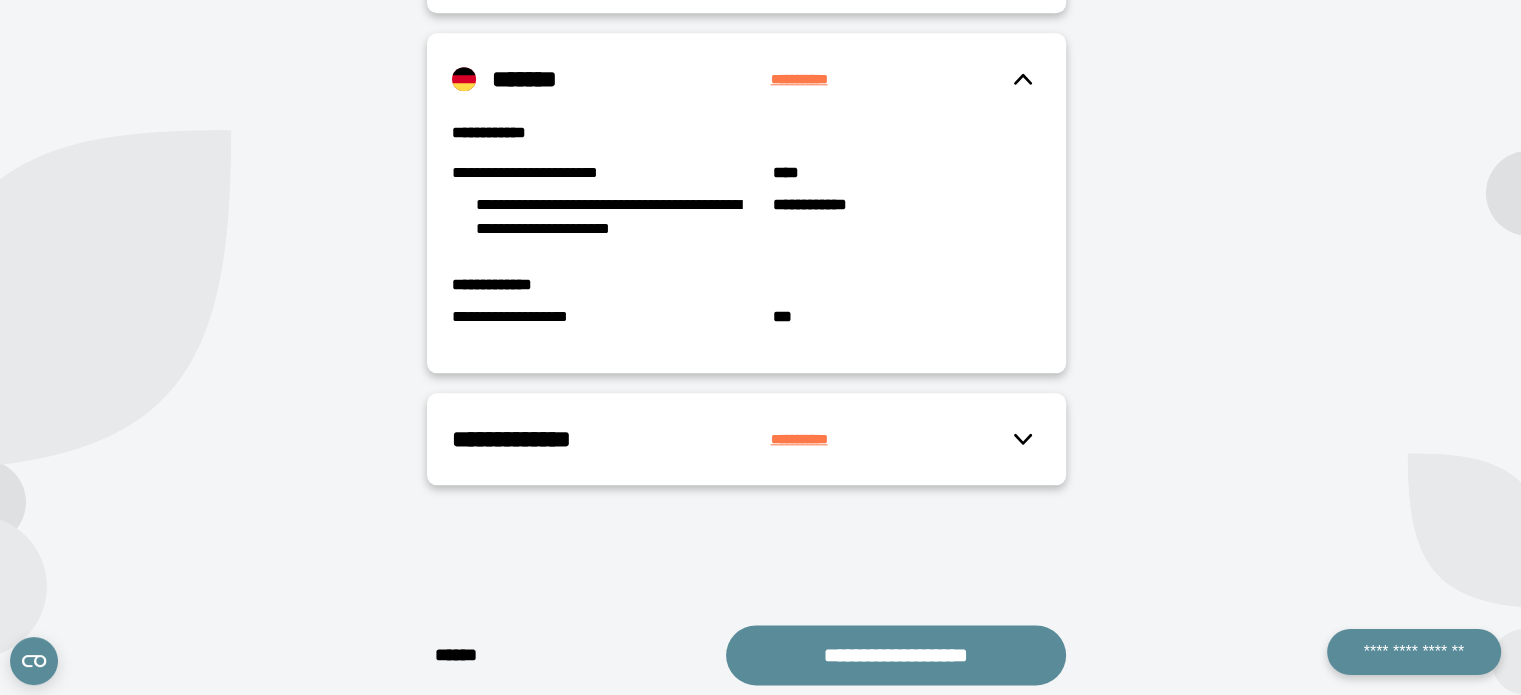 scroll, scrollTop: 2364, scrollLeft: 0, axis: vertical 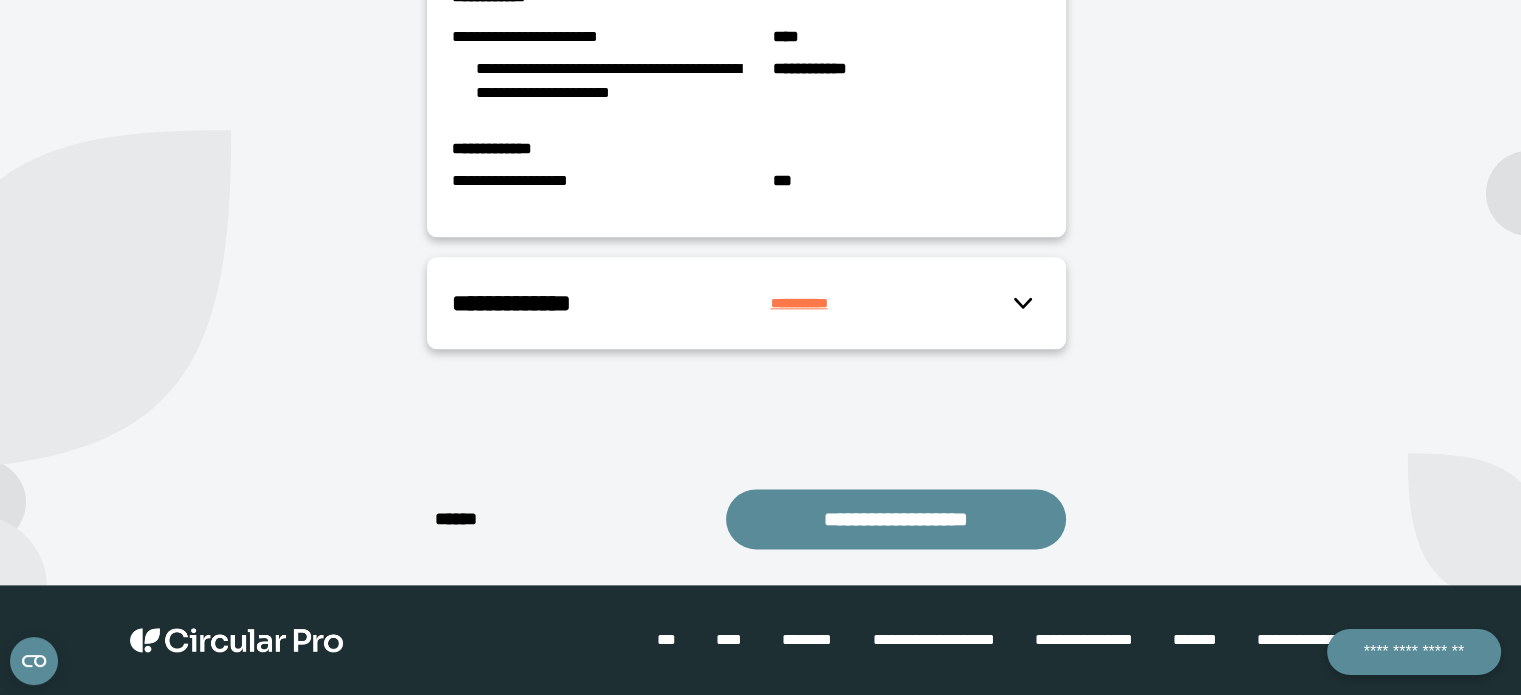 click 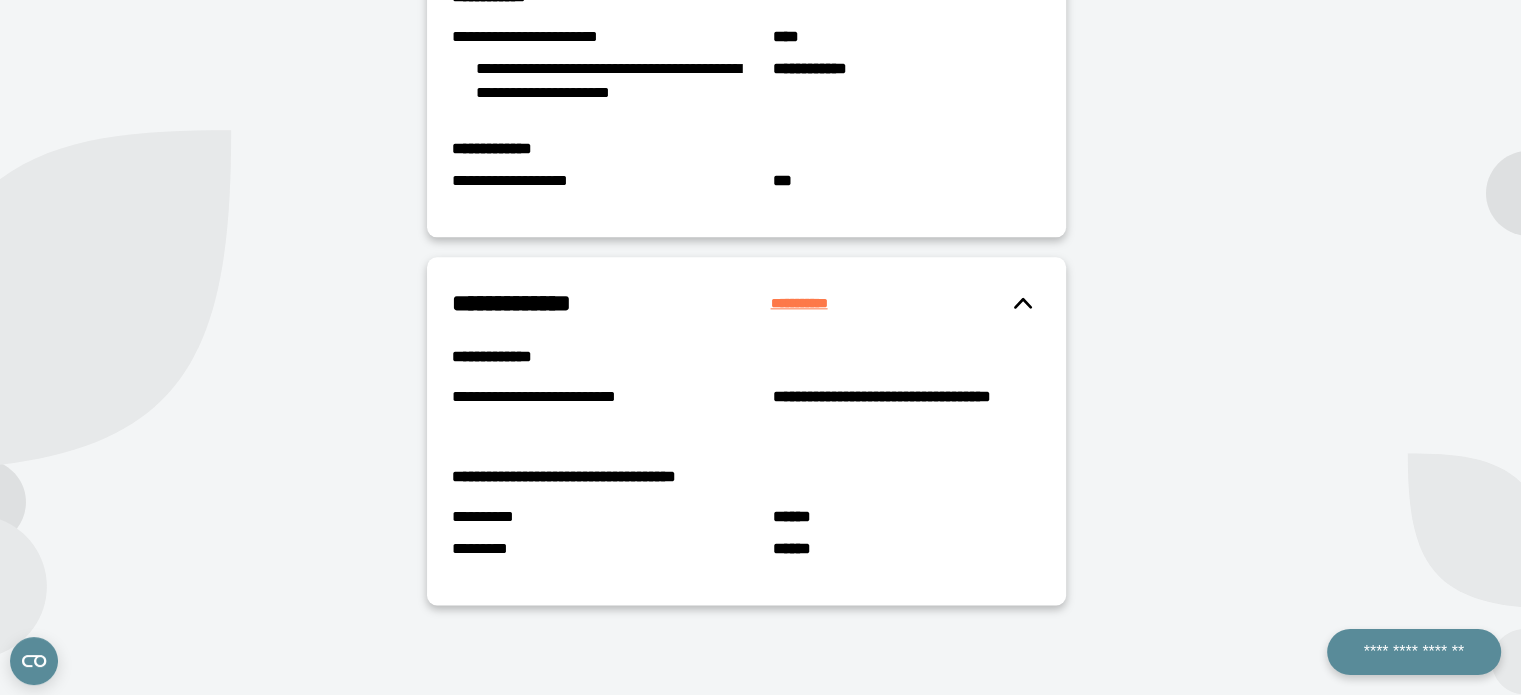 scroll, scrollTop: 2620, scrollLeft: 0, axis: vertical 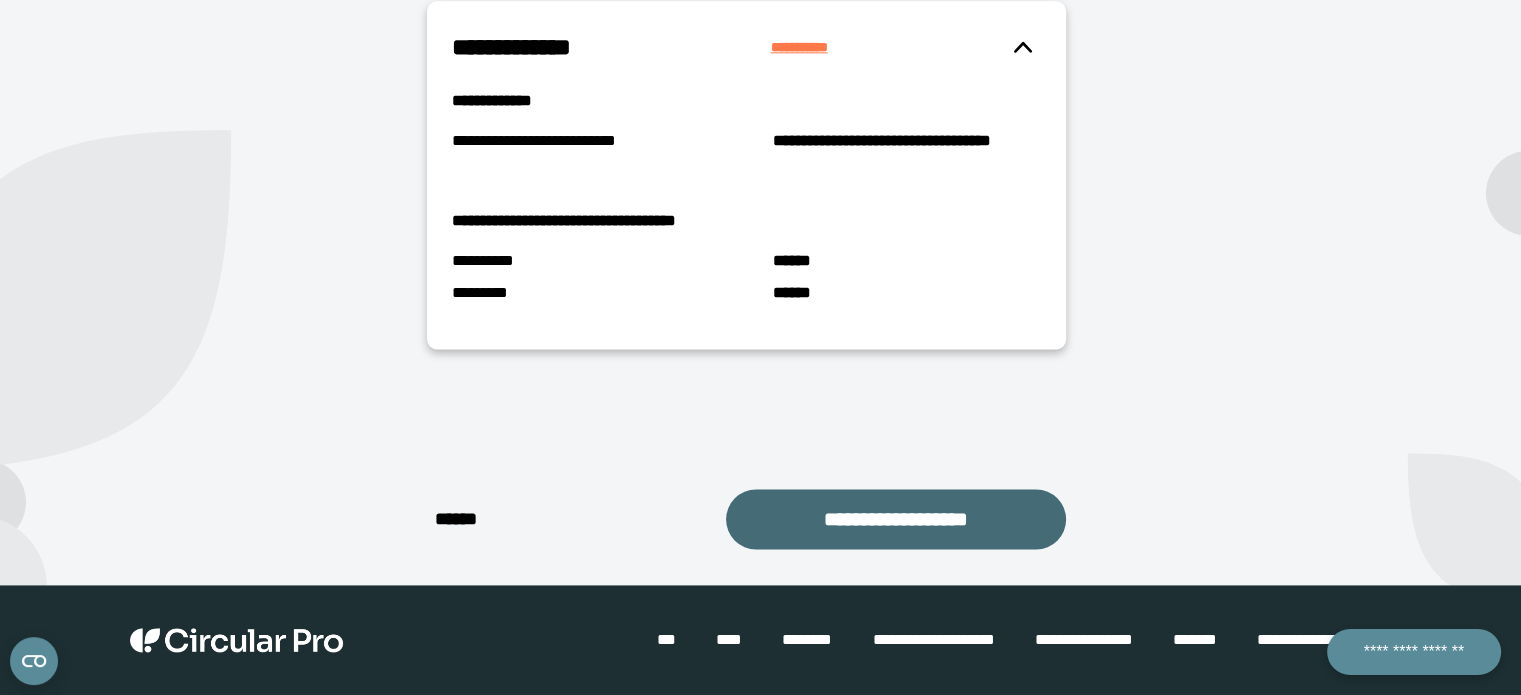 click on "**********" at bounding box center [896, 519] 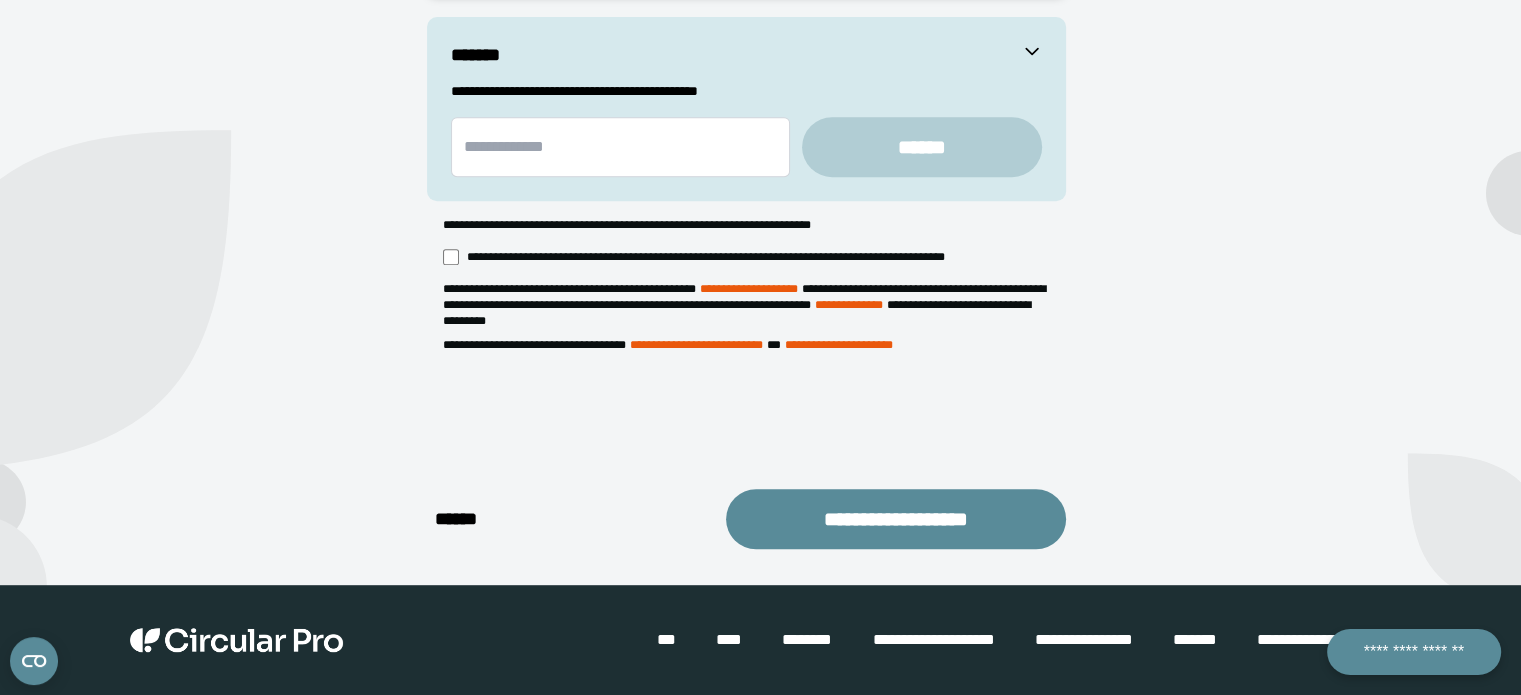 scroll, scrollTop: 922, scrollLeft: 0, axis: vertical 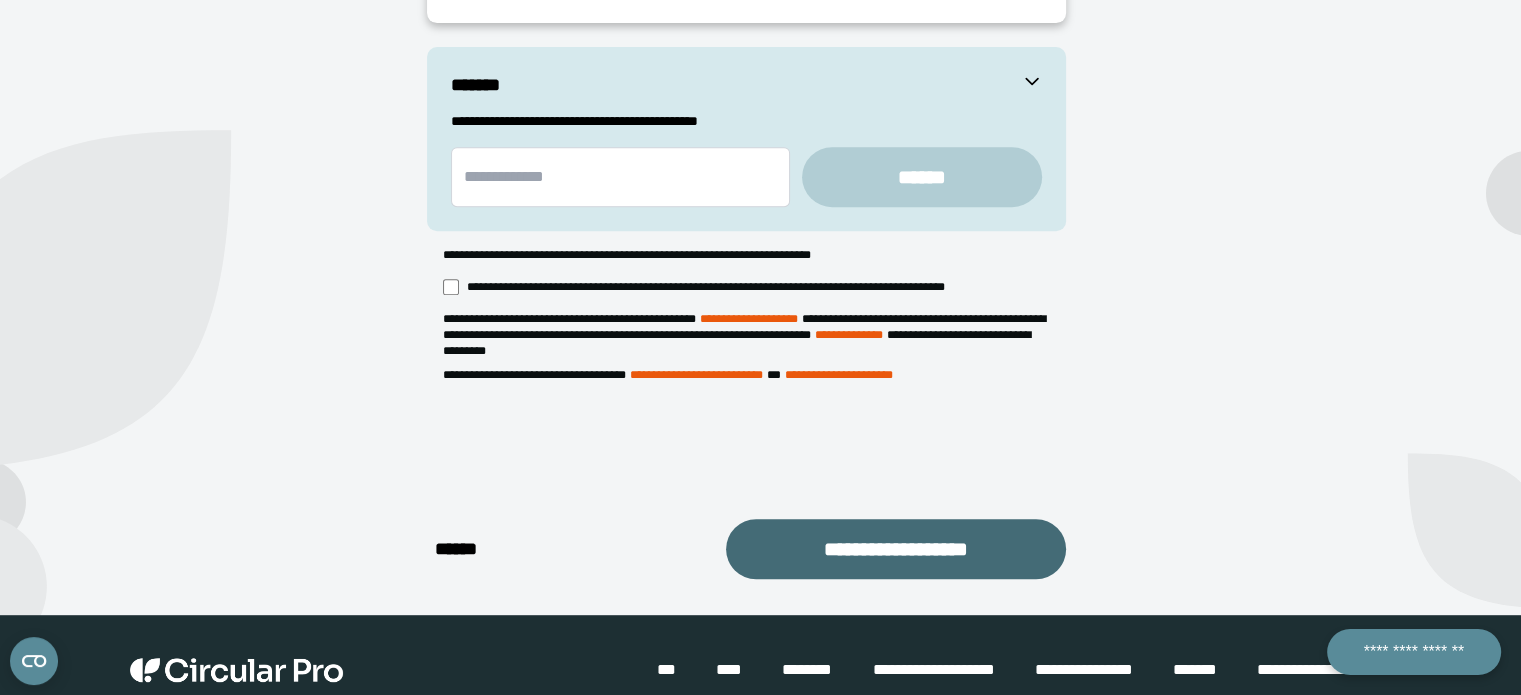 click on "**********" at bounding box center (896, 549) 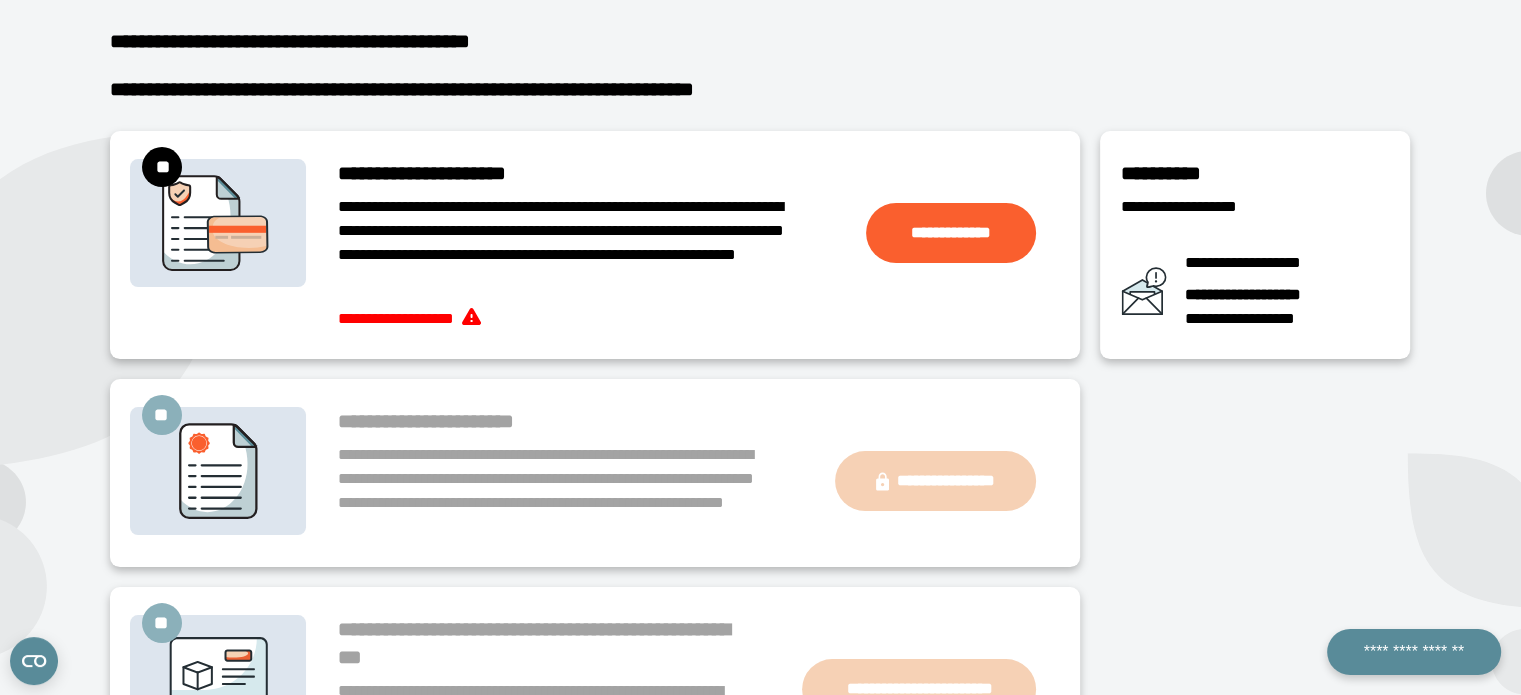 scroll, scrollTop: 272, scrollLeft: 0, axis: vertical 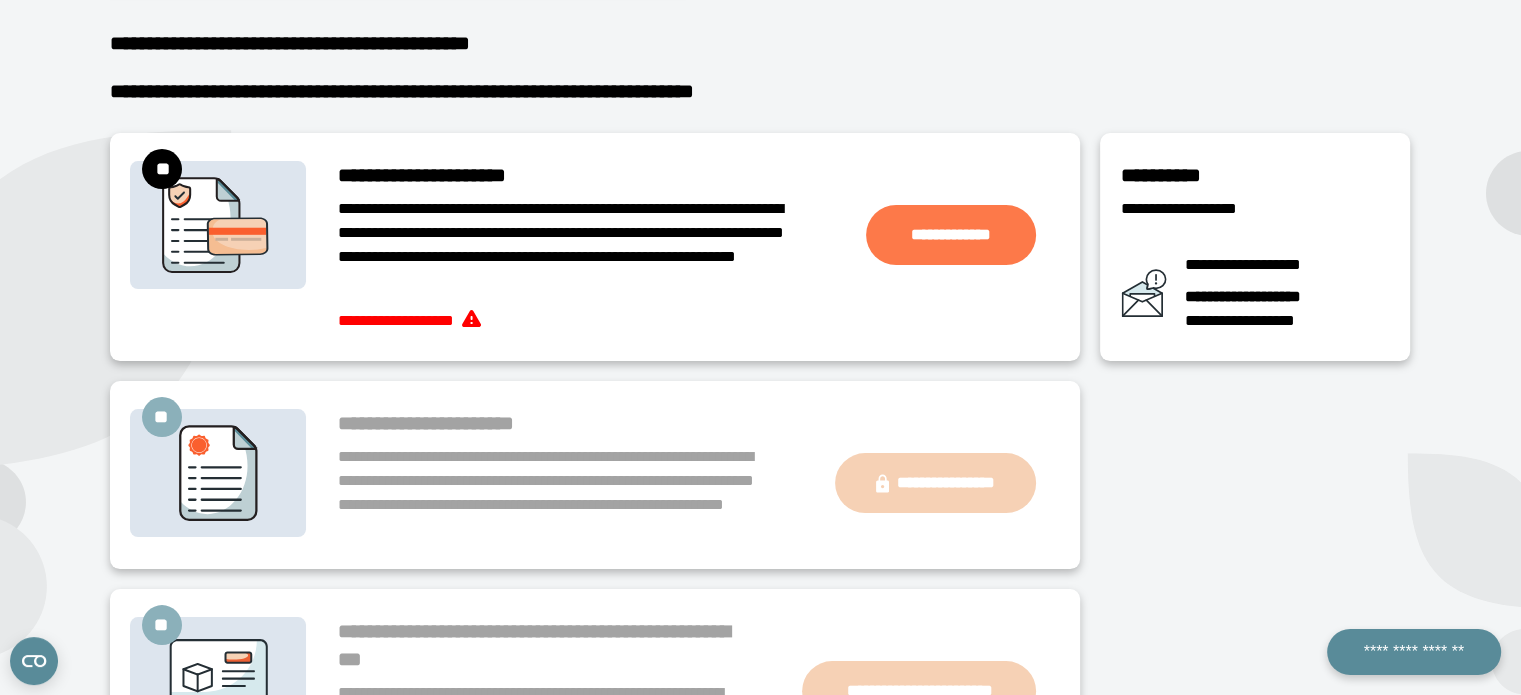 click on "**********" at bounding box center [951, 235] 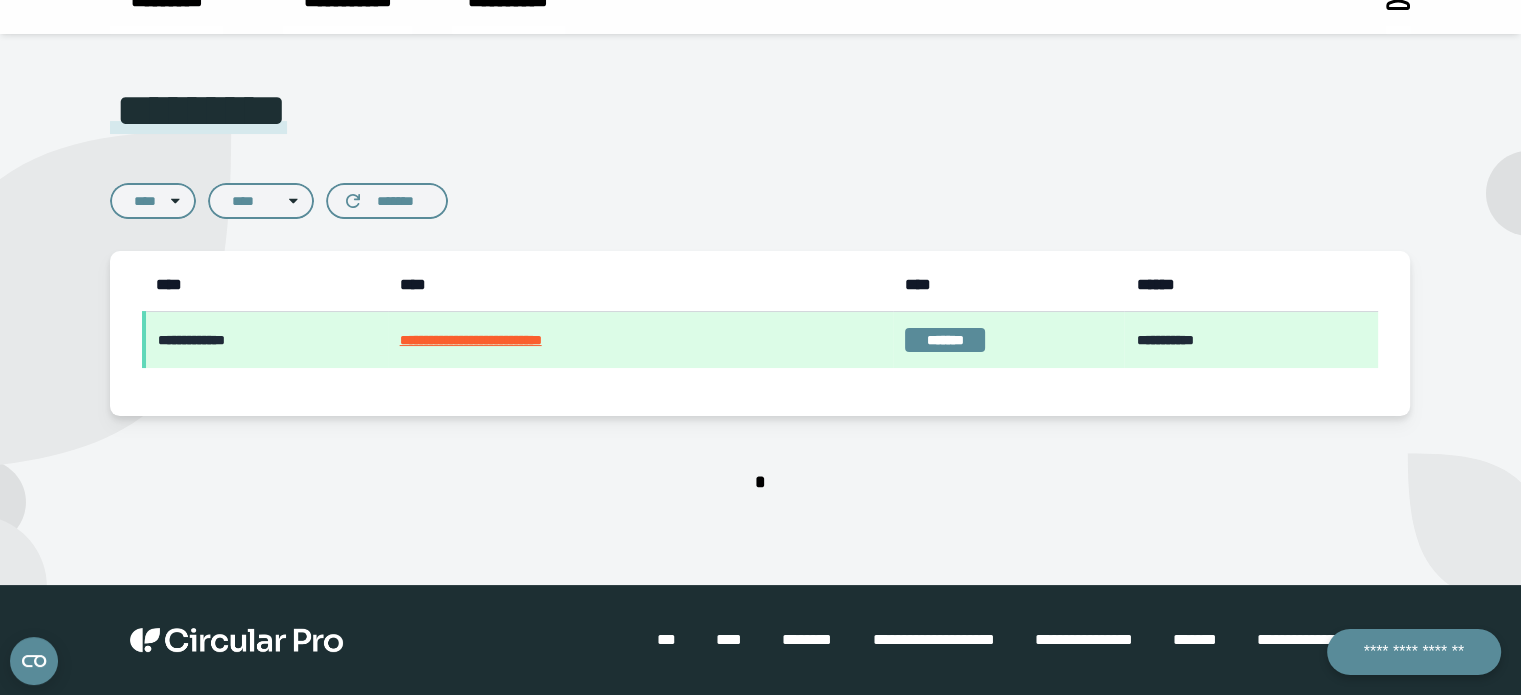 click on "**********" at bounding box center (640, 340) 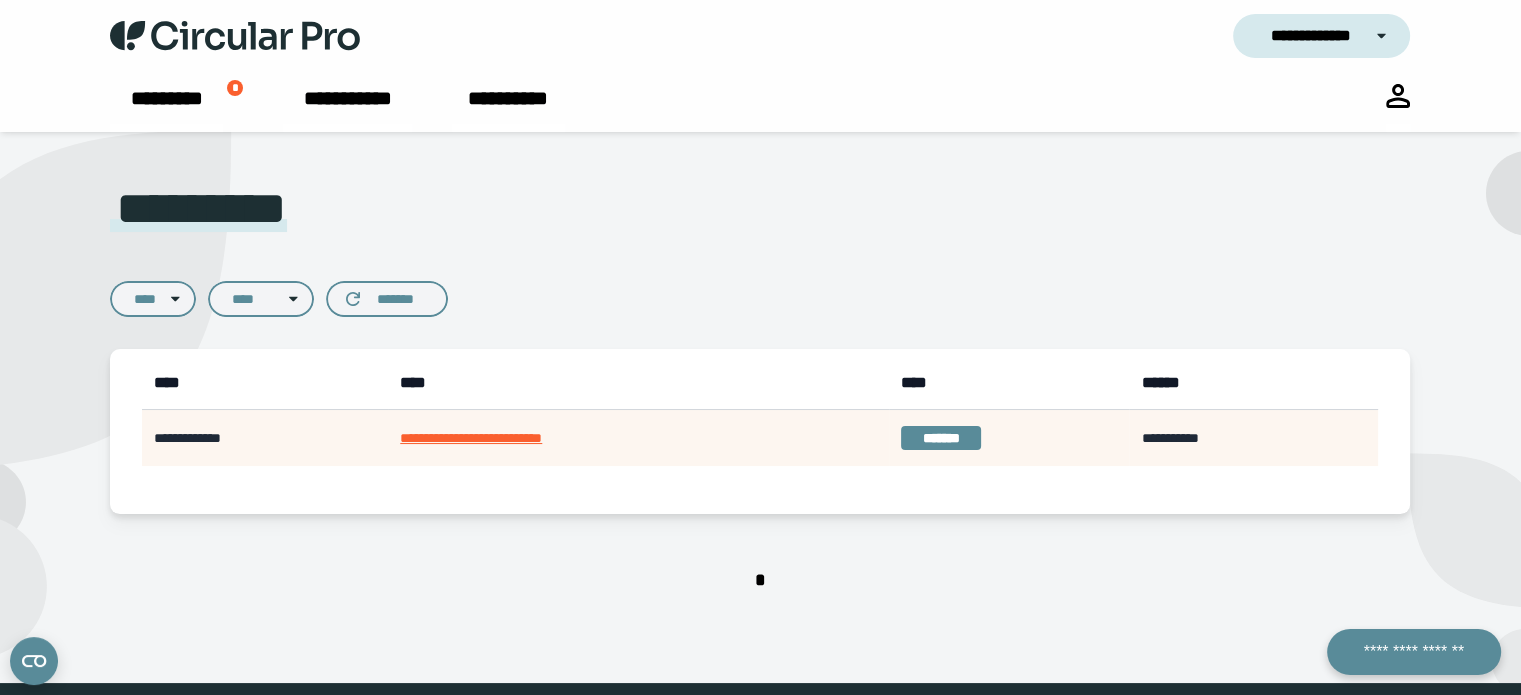 scroll, scrollTop: 4, scrollLeft: 0, axis: vertical 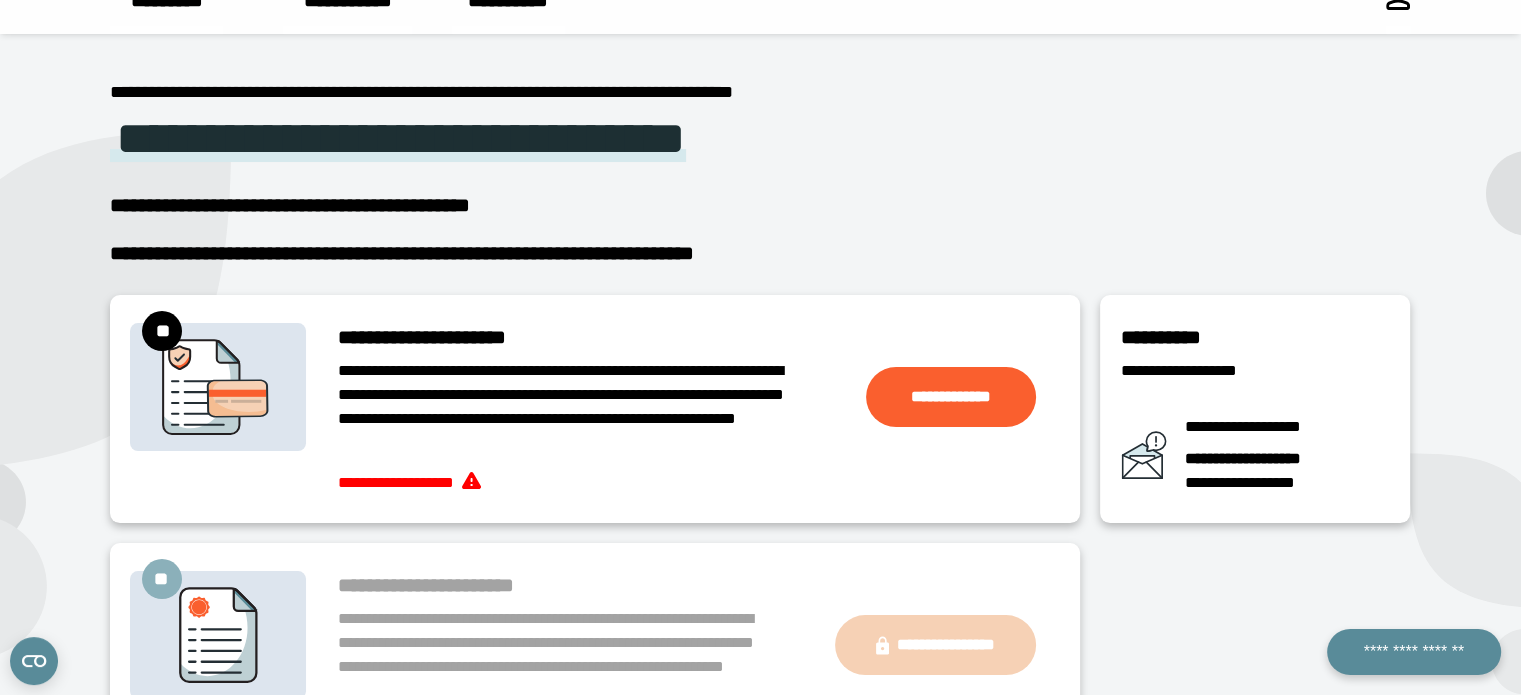 click on "**********" at bounding box center [760, 205] 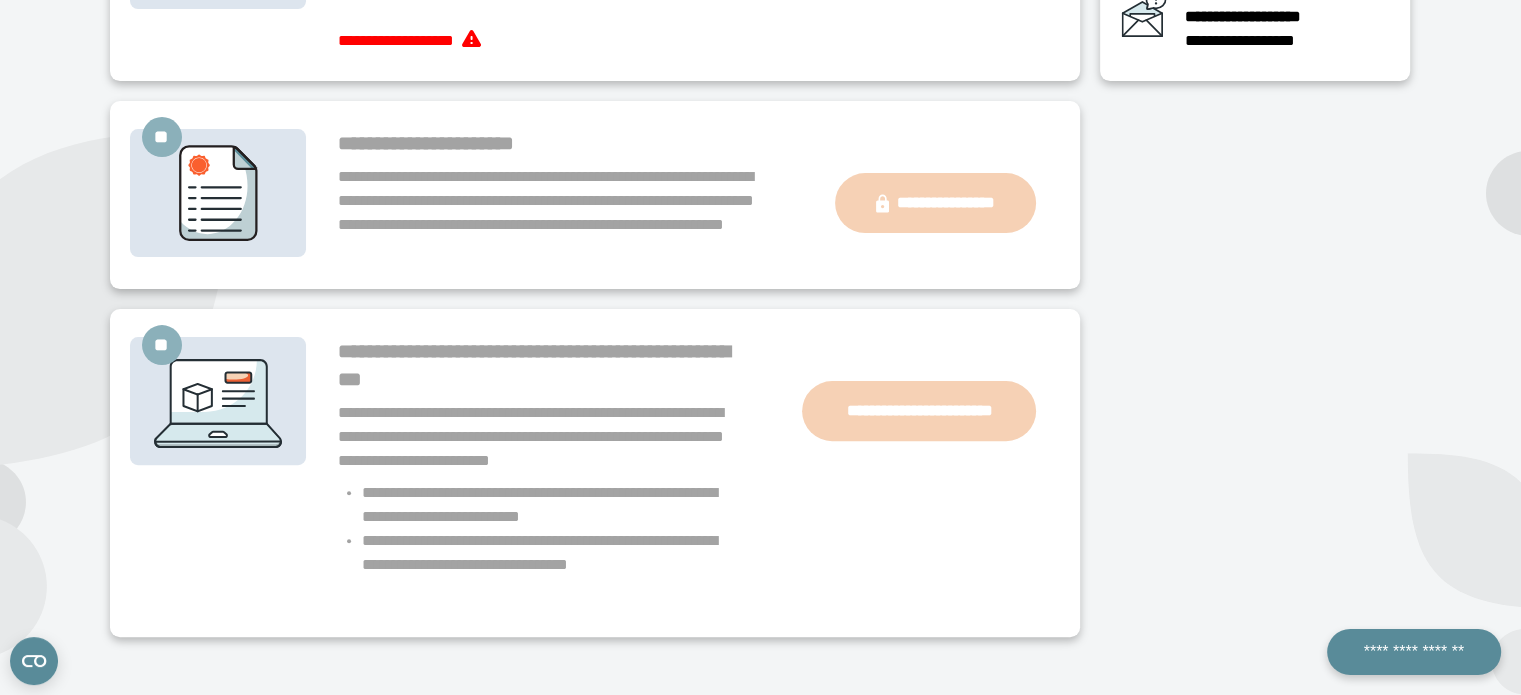 scroll, scrollTop: 550, scrollLeft: 0, axis: vertical 